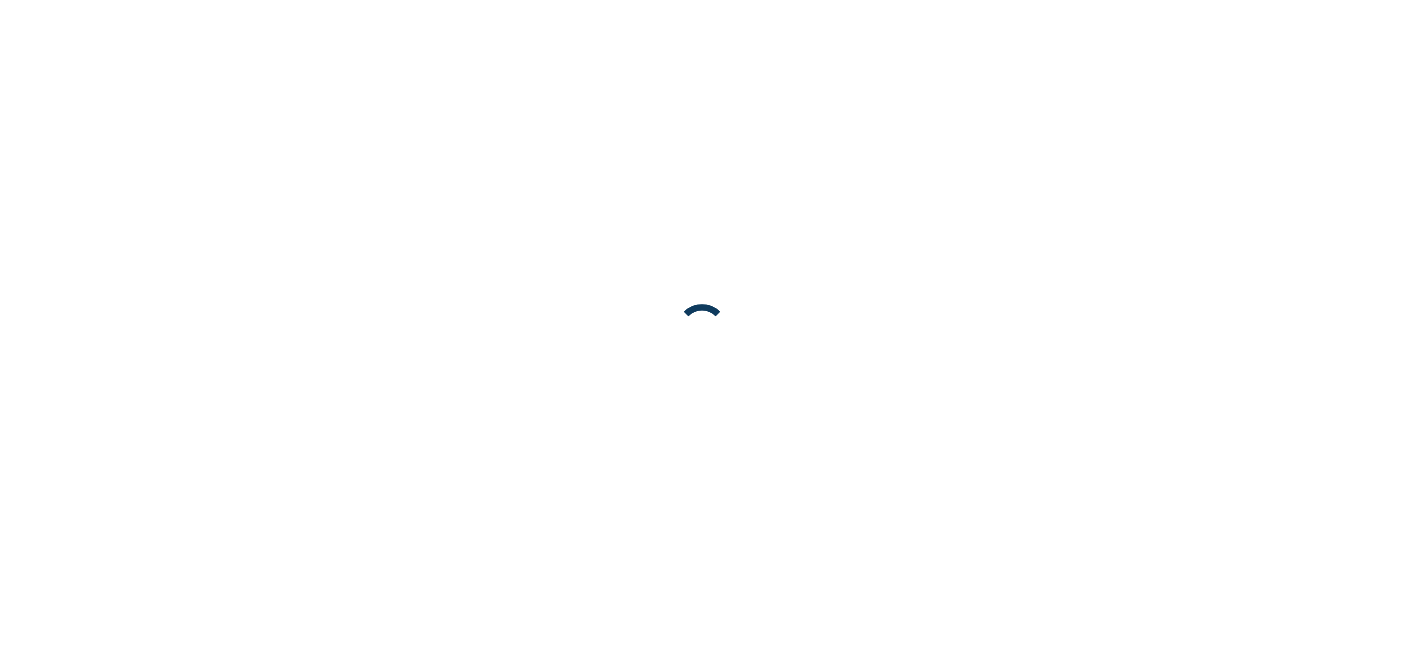 scroll, scrollTop: 0, scrollLeft: 0, axis: both 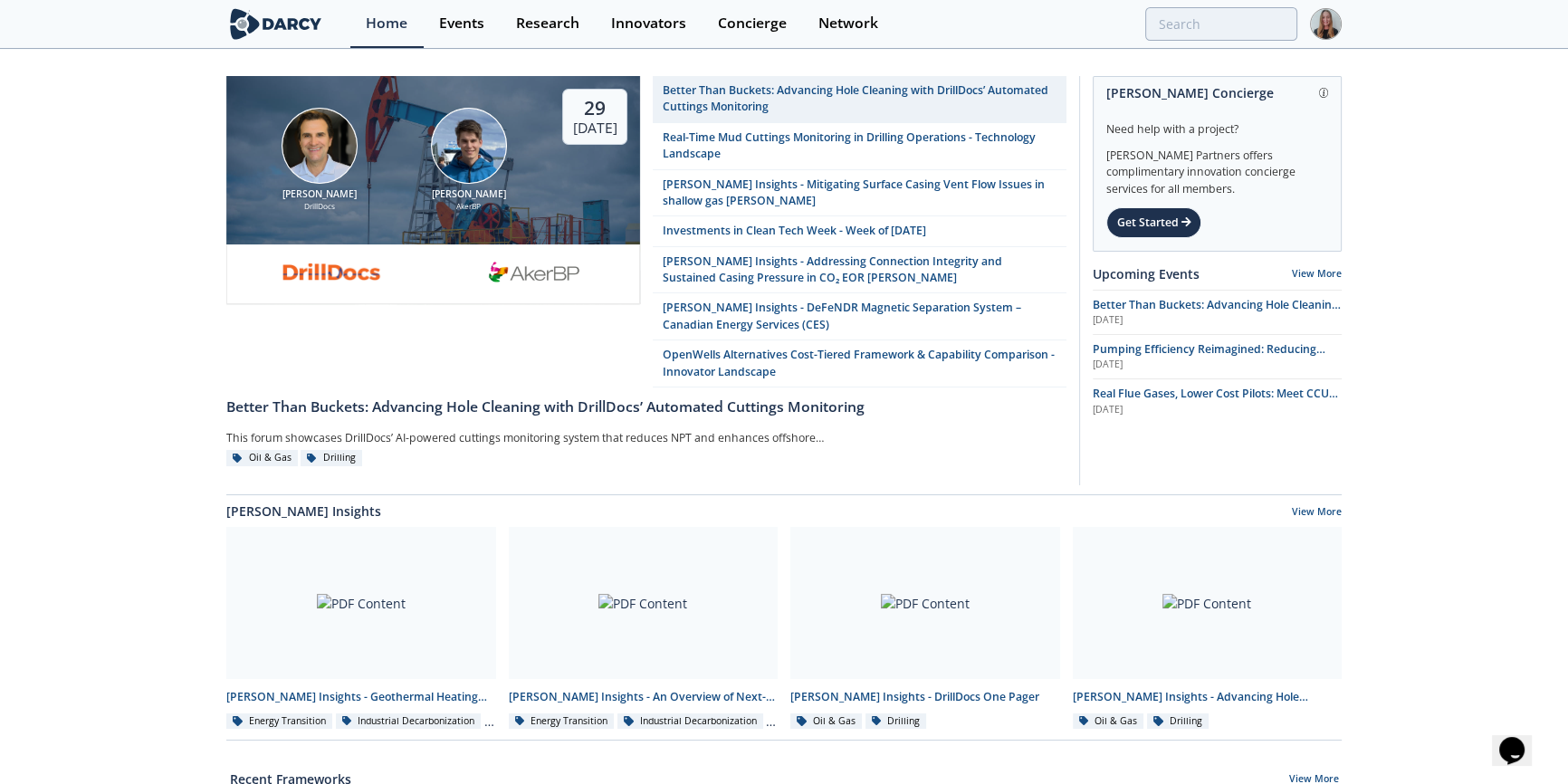 drag, startPoint x: 1896, startPoint y: 1, endPoint x: 171, endPoint y: 111, distance: 1728.5037 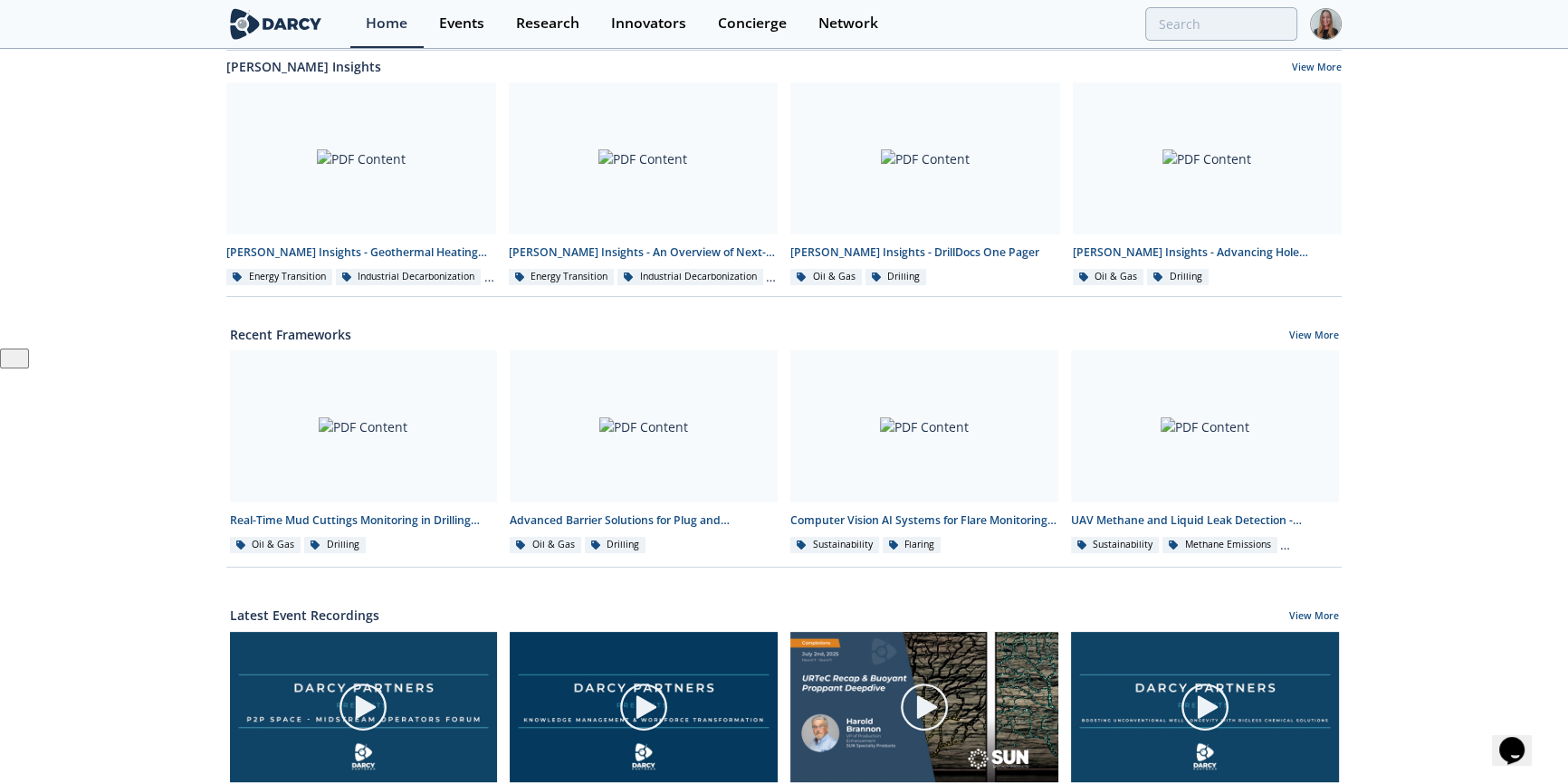 scroll, scrollTop: 416, scrollLeft: 0, axis: vertical 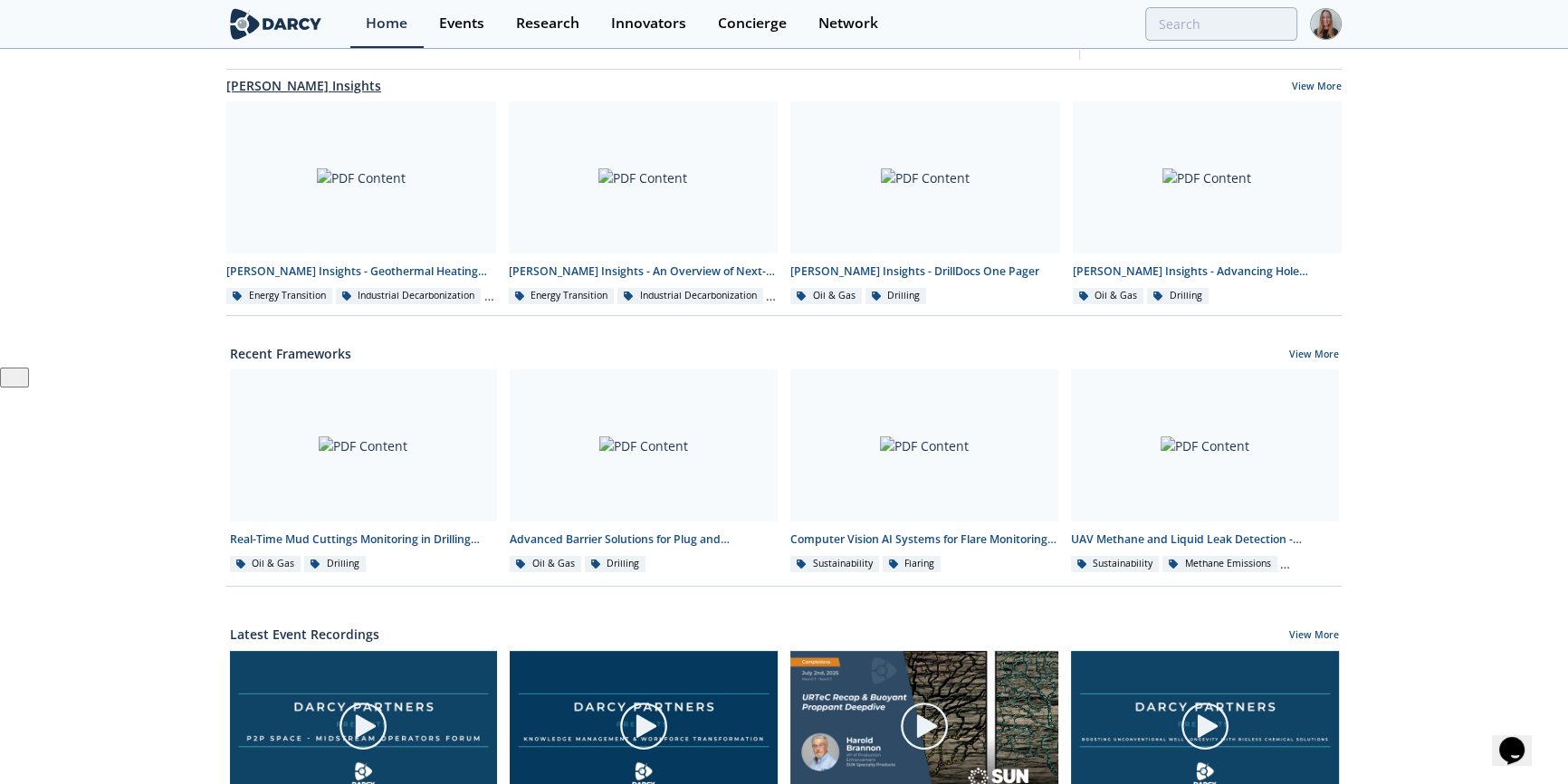 drag, startPoint x: 216, startPoint y: 83, endPoint x: 301, endPoint y: 91, distance: 85.37564 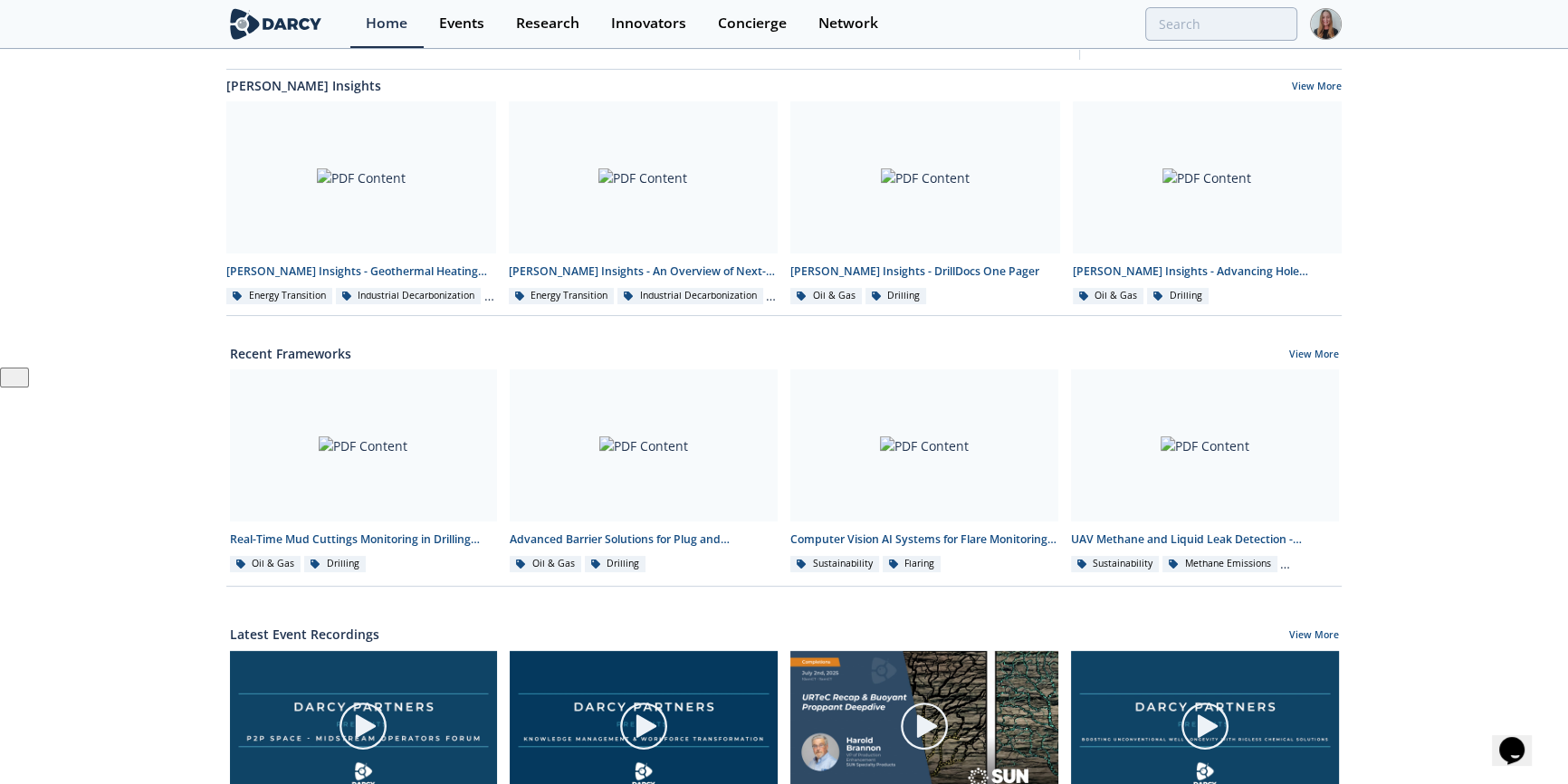 click on "Better Than Buckets: Advancing Hole Cleaning with DrillDocs’ Automated Cuttings Monitoring
Real-Time Mud Cuttings Monitoring in Drilling Operations - Technology Landscape
Darcy Insights - Mitigating Surface Casing Vent Flow Issues in shallow gas wells
Investments in Clean Tech Week - Week of 2025/07/21
Darcy Insights - Addressing Connection Integrity and Sustained Casing Pressure in CO₂ EOR Wells
Darcy Insights - DeFeNDR Magnetic Separation System – Canadian Energy Services (CES)" at bounding box center (784, 425) 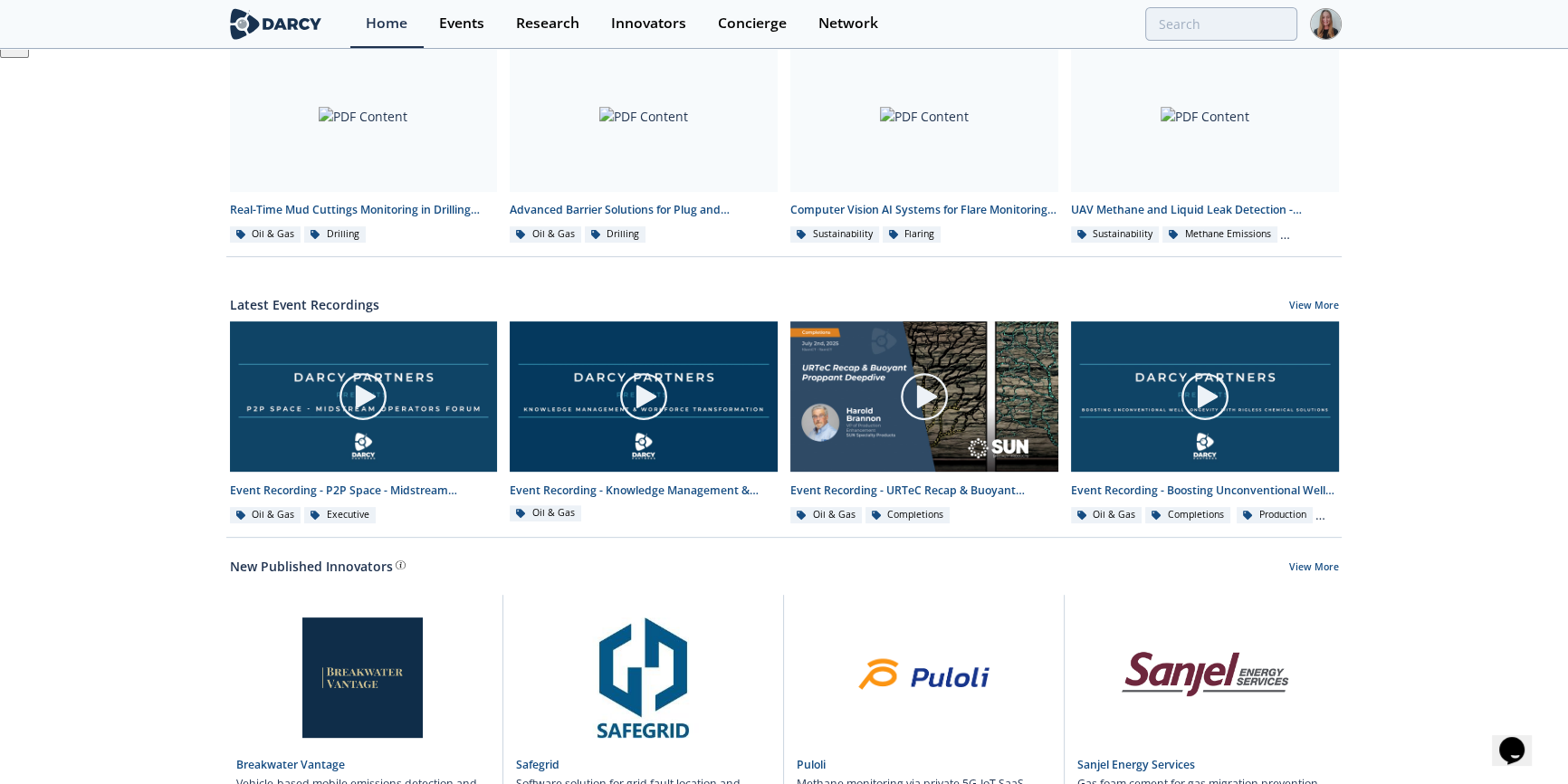 scroll, scrollTop: 821, scrollLeft: 0, axis: vertical 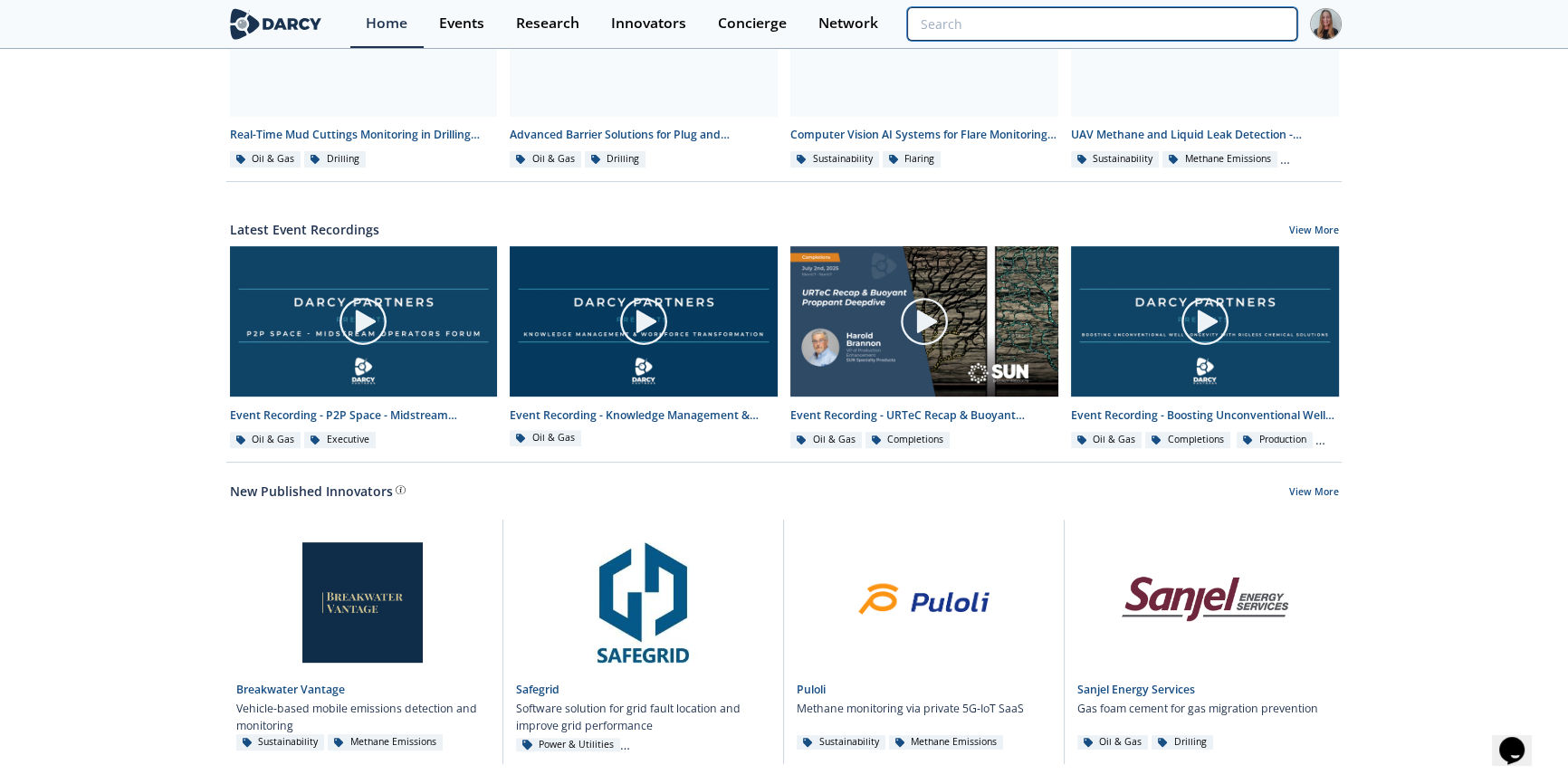 click at bounding box center (1102, 24) 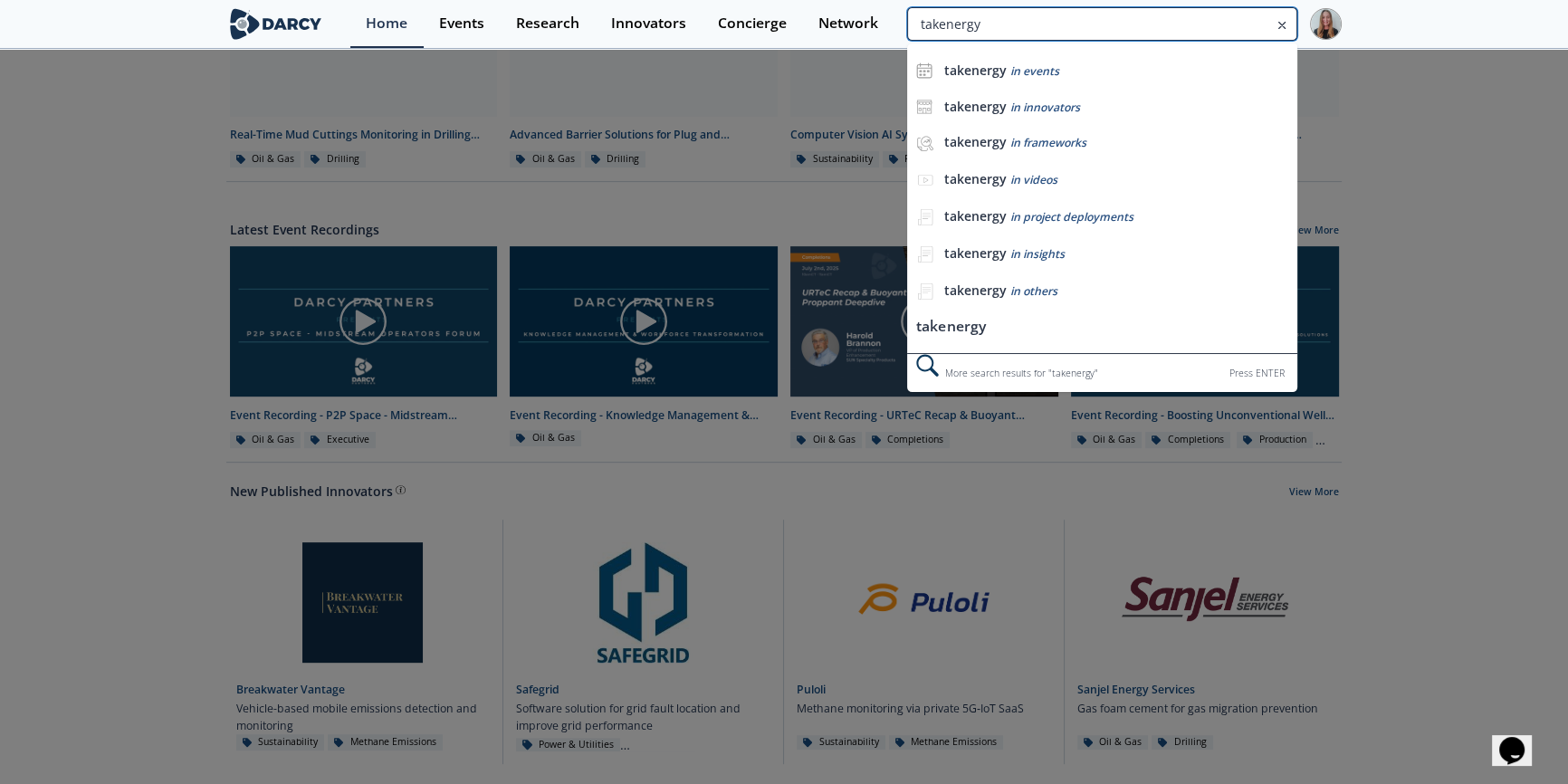 type on "takenergy" 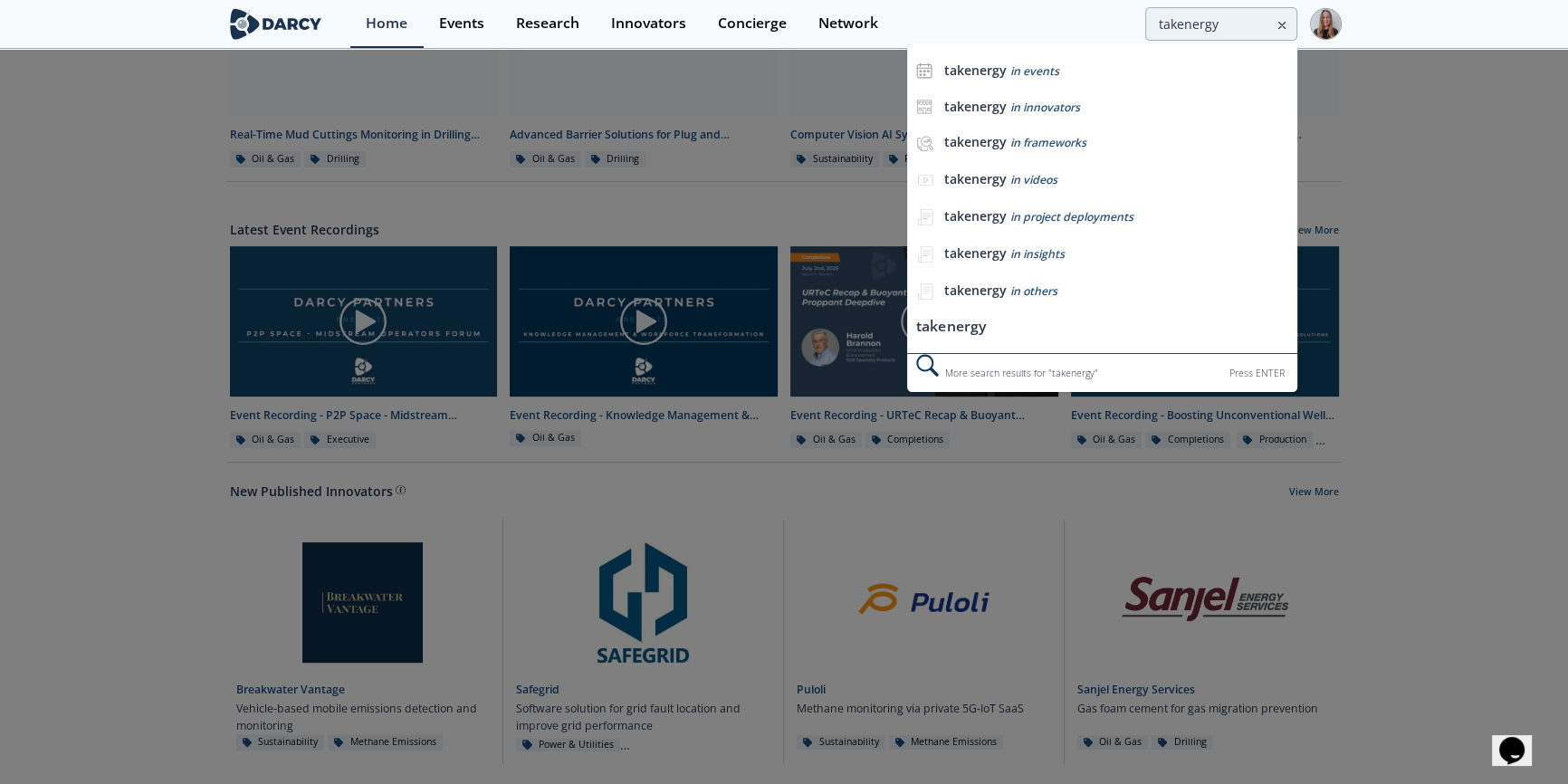 scroll, scrollTop: 0, scrollLeft: 0, axis: both 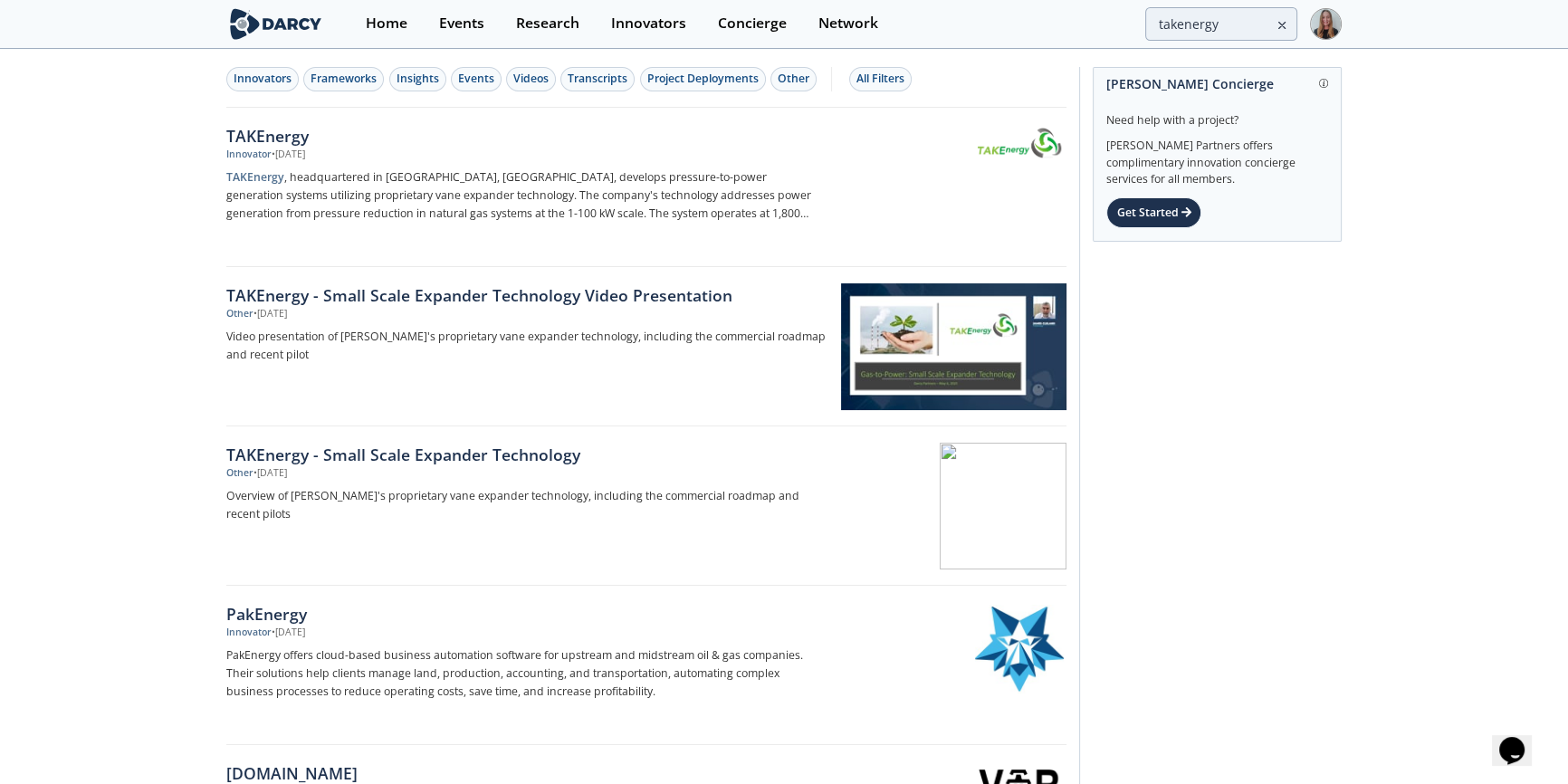 click on "TAKEnergy" at bounding box center [526, 136] 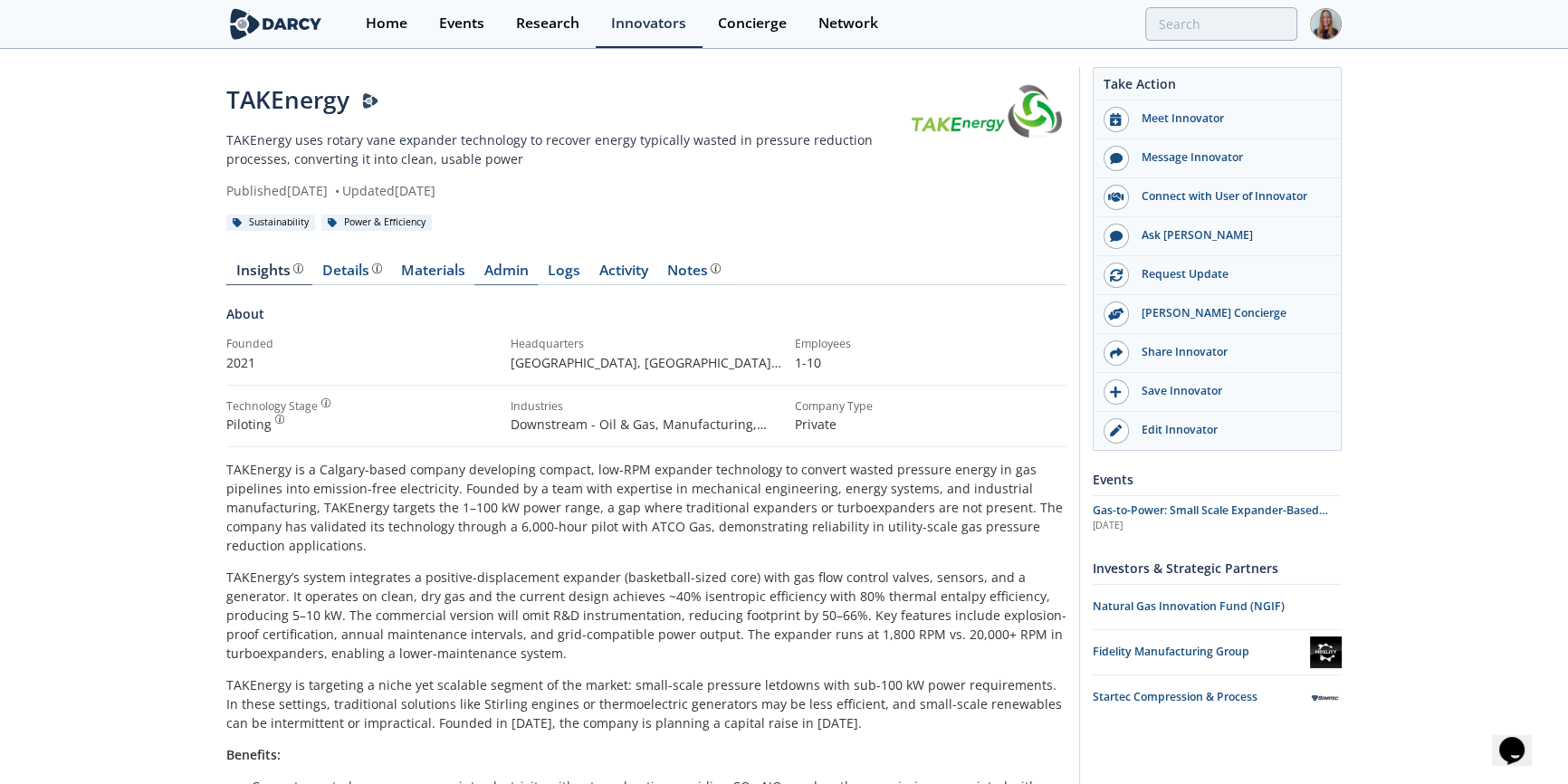 drag, startPoint x: 221, startPoint y: 273, endPoint x: 480, endPoint y: 267, distance: 259.06949 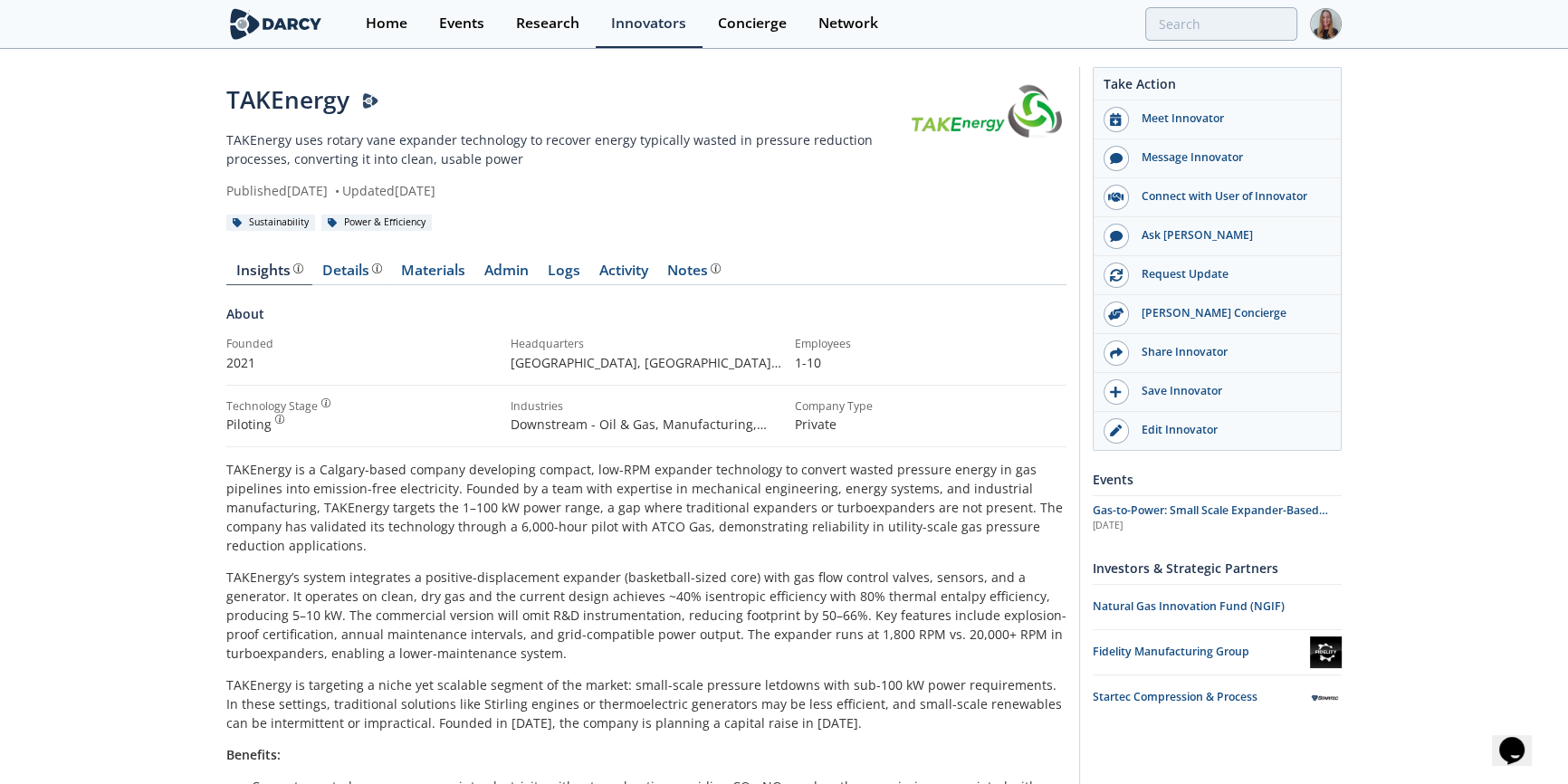 click on "TAKEnergy is a Calgary-based company developing compact, low-RPM expander technology to convert wasted pressure energy in gas pipelines into emission-free electricity. Founded by a team with expertise in mechanical engineering, energy systems, and industrial manufacturing, TAKEnergy targets the 1–100 kW power range, a gap where traditional expanders or turboexpanders are not present. The company has validated its technology through a 6,000-hour pilot with ATCO Gas, demonstrating reliability in utility-scale gas pressure reduction applications." at bounding box center [646, 507] 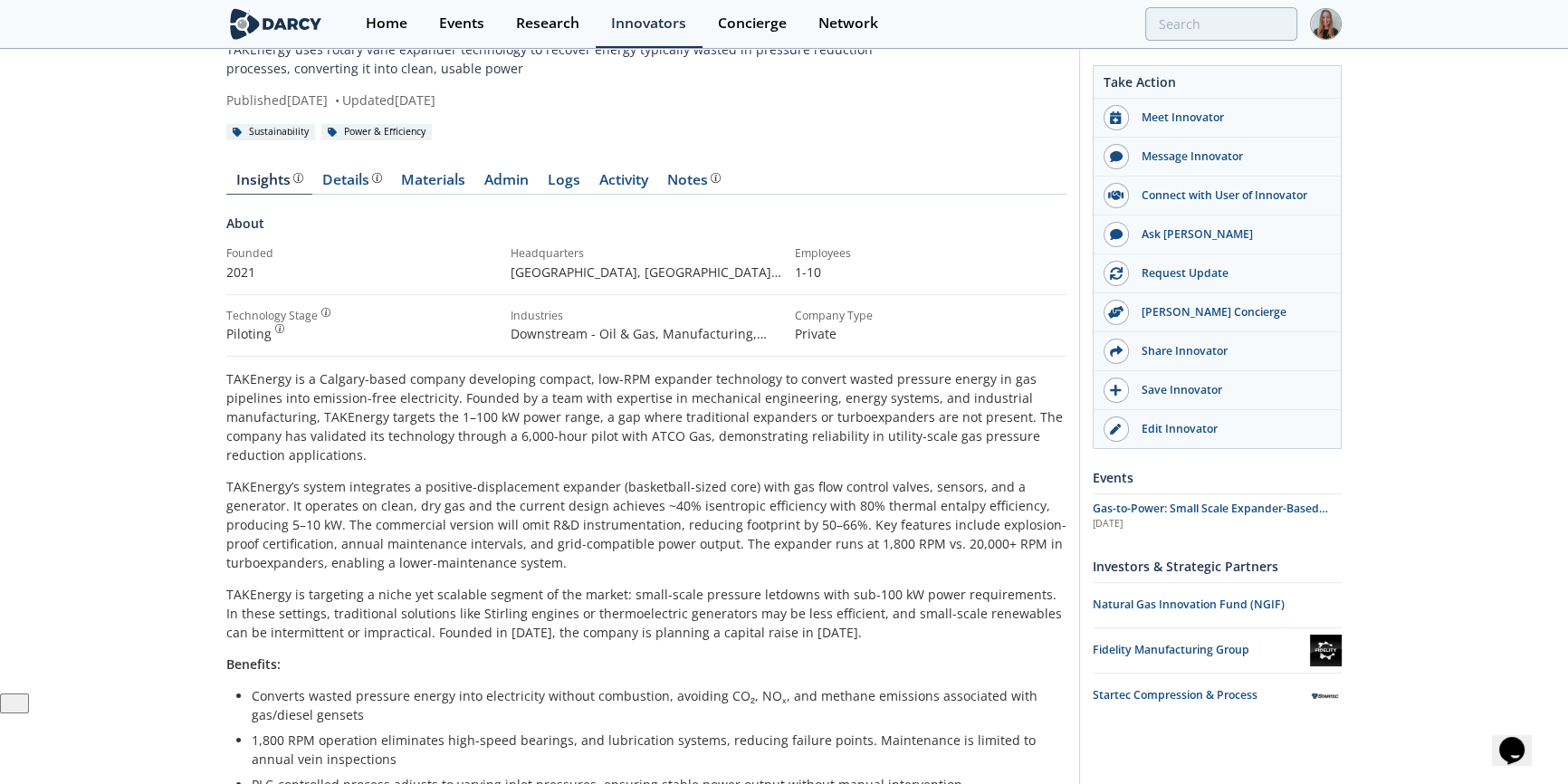 scroll, scrollTop: 89, scrollLeft: 0, axis: vertical 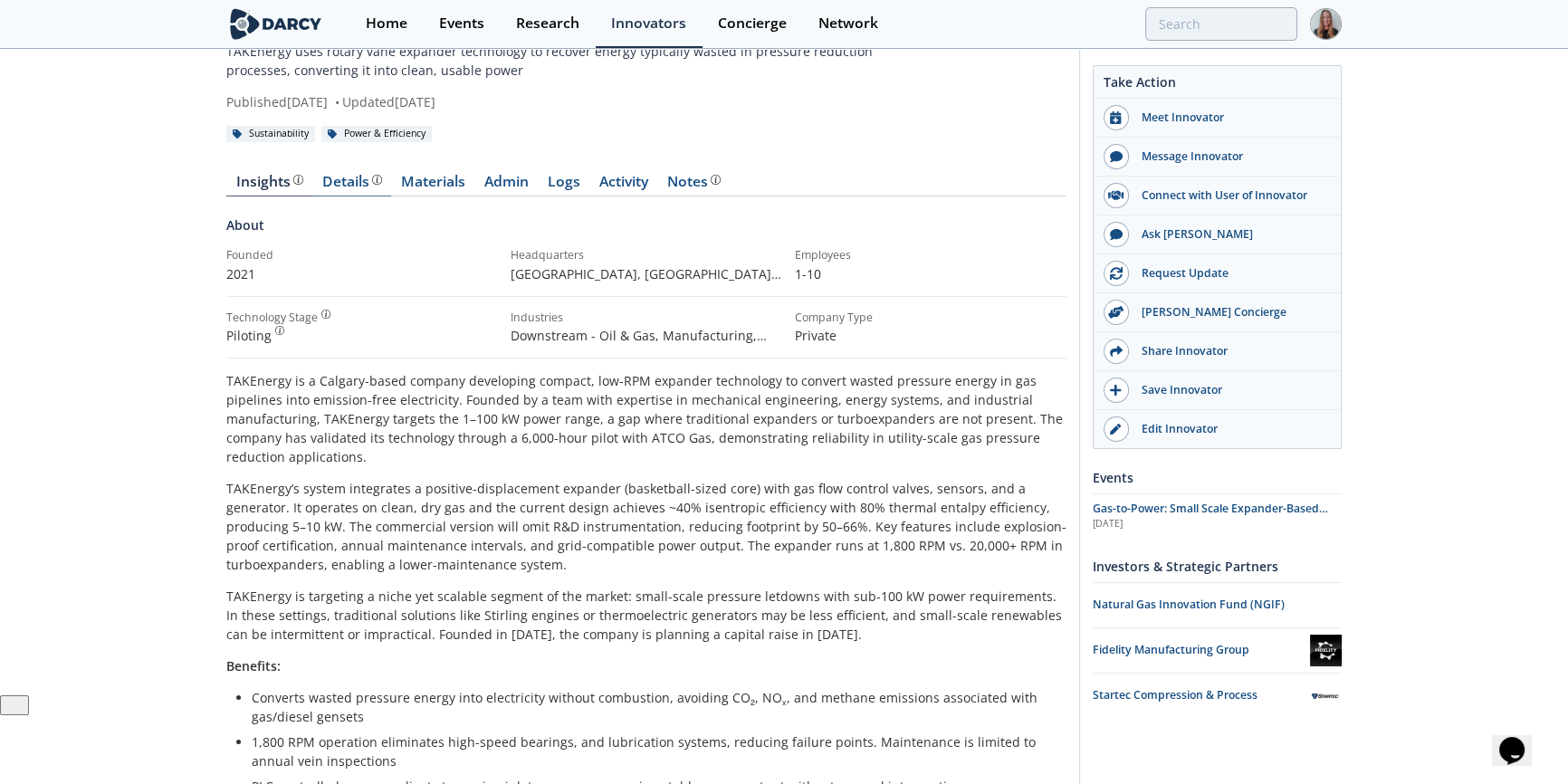 click on "Details
Product overview, business model, technology and applications as added by the TAKEnergy team." at bounding box center (352, 182) 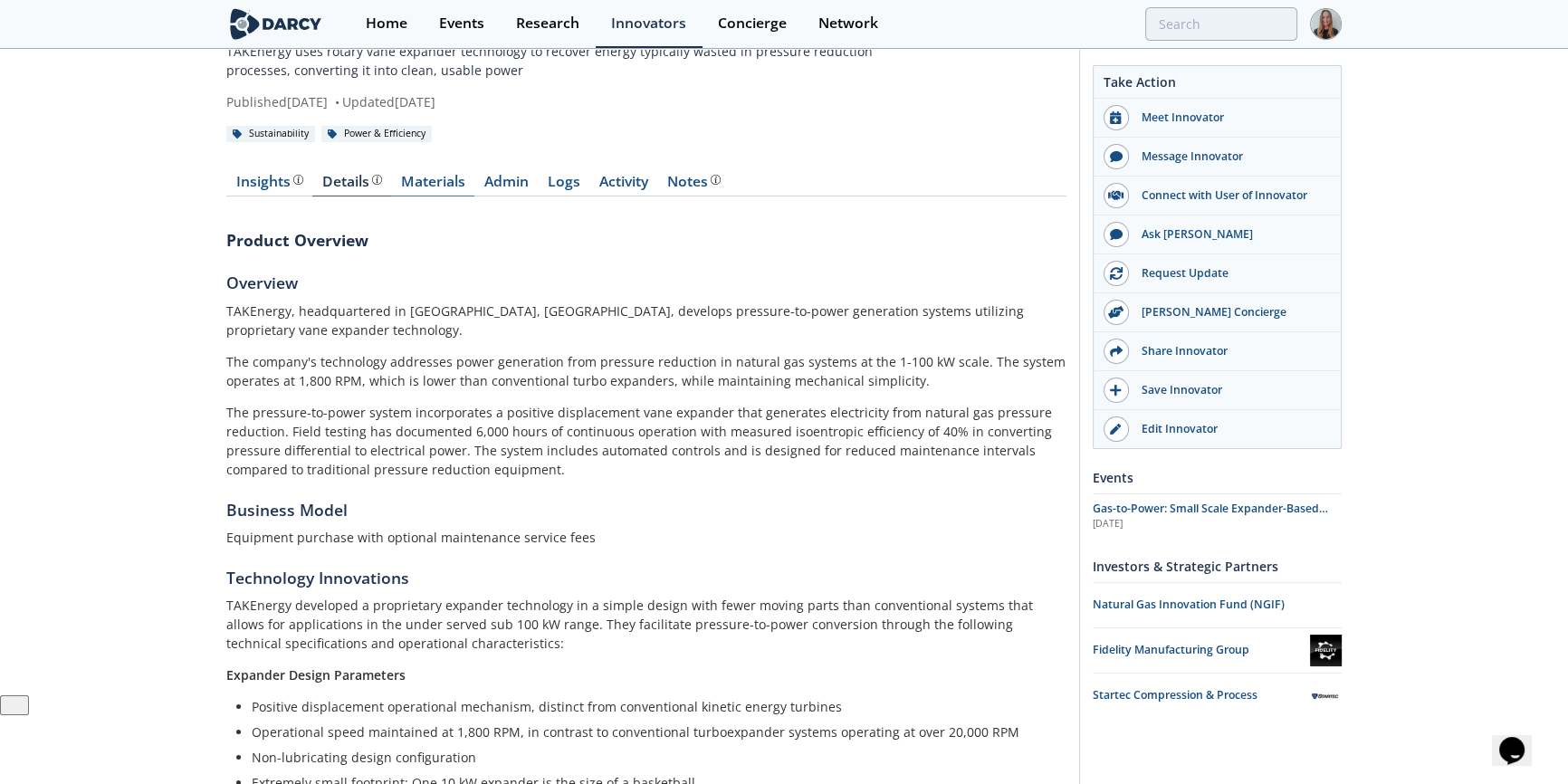 click on "Materials" at bounding box center (433, 186) 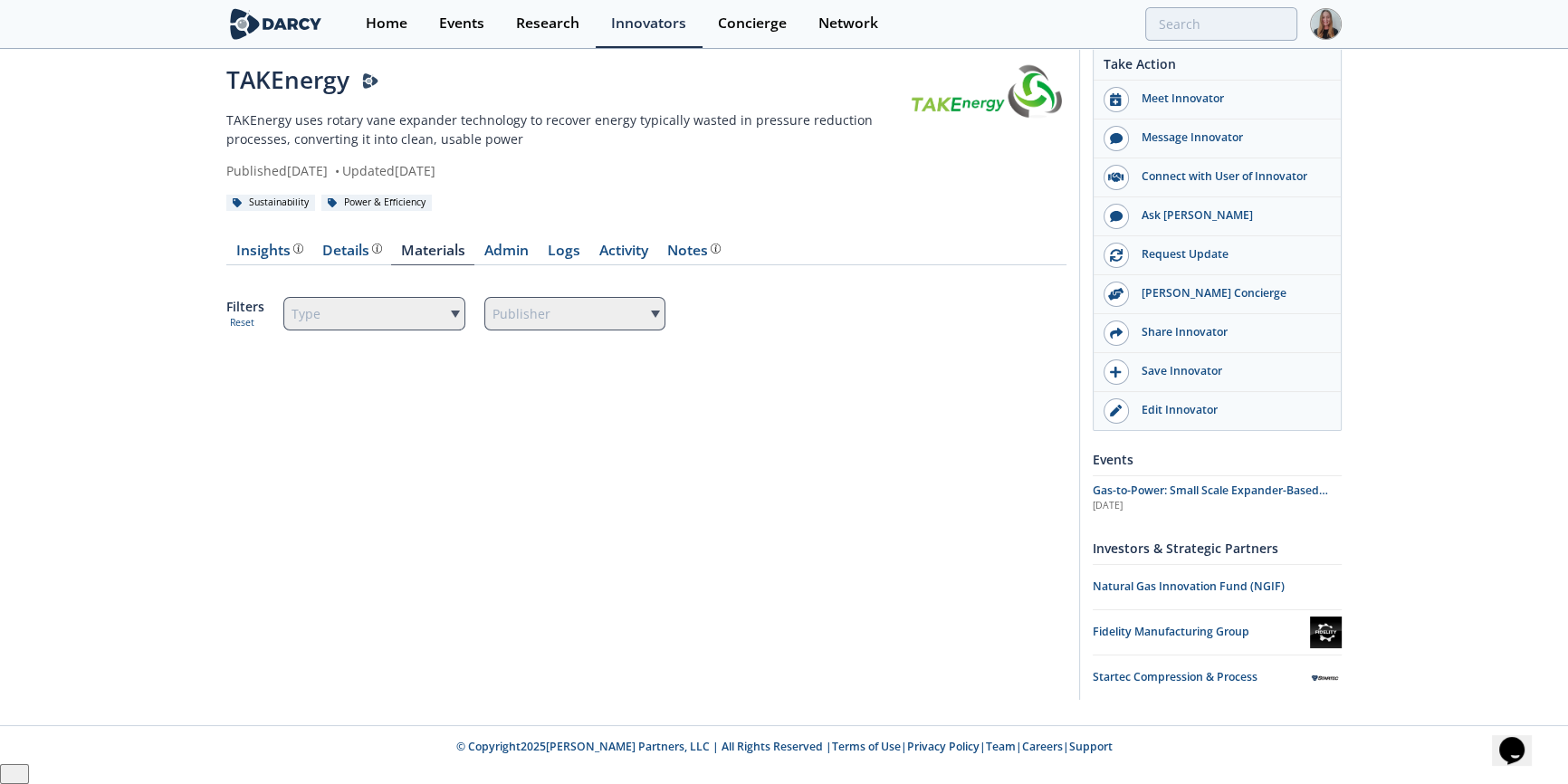 scroll, scrollTop: 1, scrollLeft: 0, axis: vertical 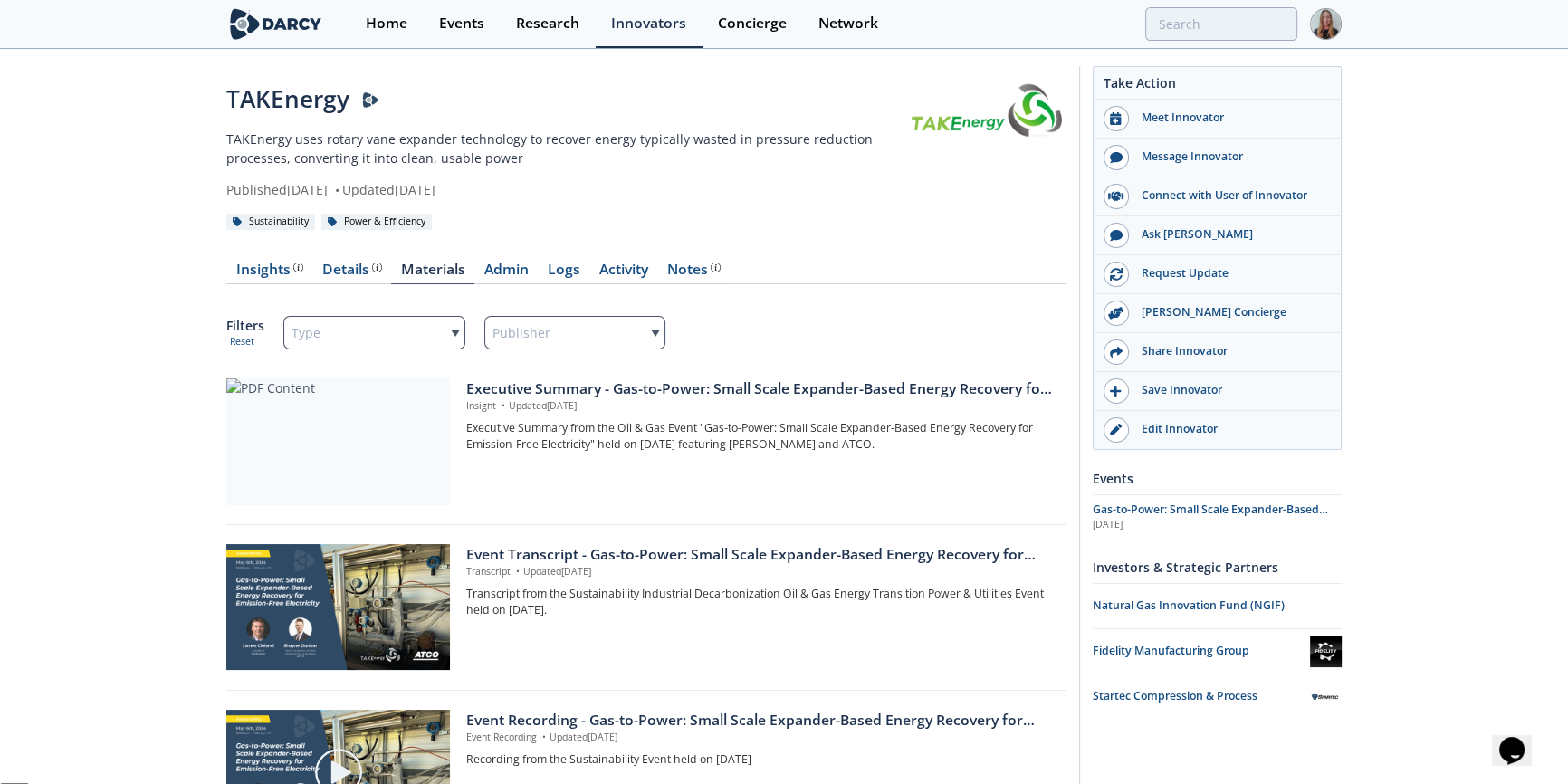 click on "TAKEnergy
TAKEnergy uses rotary vane expander technology to recover energy typically wasted in pressure reduction processes, converting it into clean, usable power
Published  January 15, 2025
•
Updated  May 6, 2025
Sustainability
Power & Efficiency" at bounding box center (784, 884) 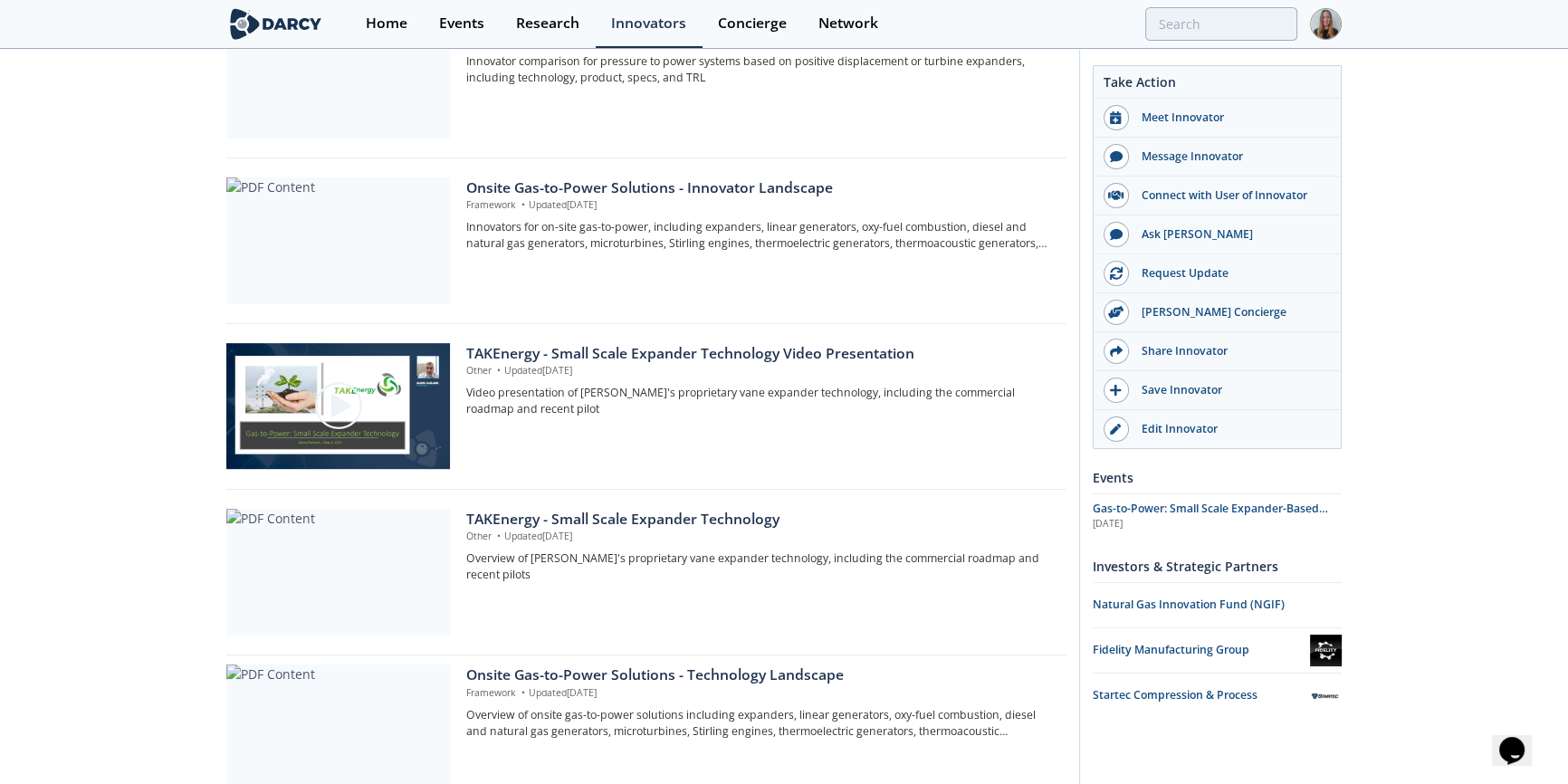 scroll, scrollTop: 894, scrollLeft: 0, axis: vertical 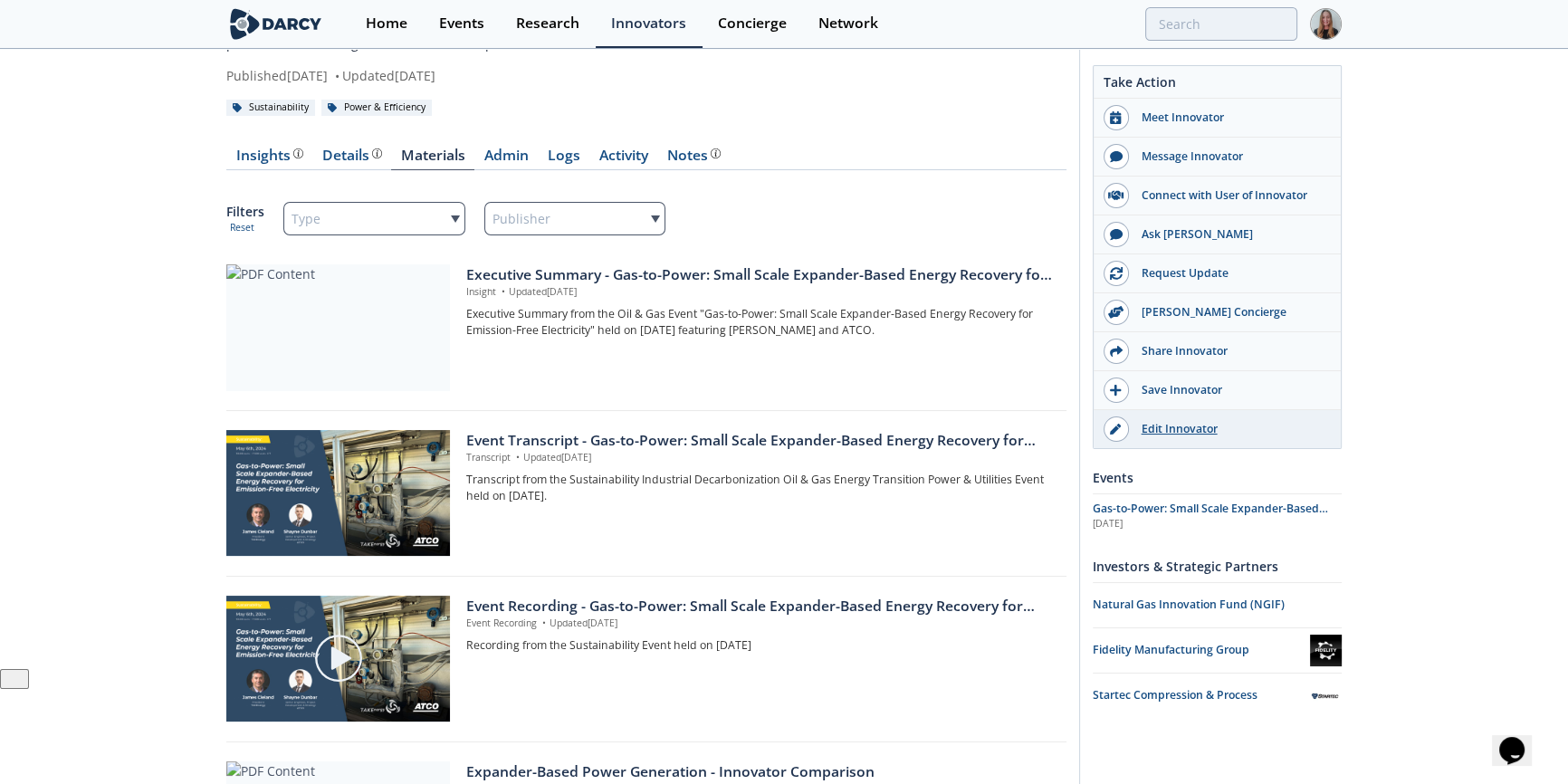 drag, startPoint x: 1077, startPoint y: 54, endPoint x: 1242, endPoint y: 419, distance: 400.56211 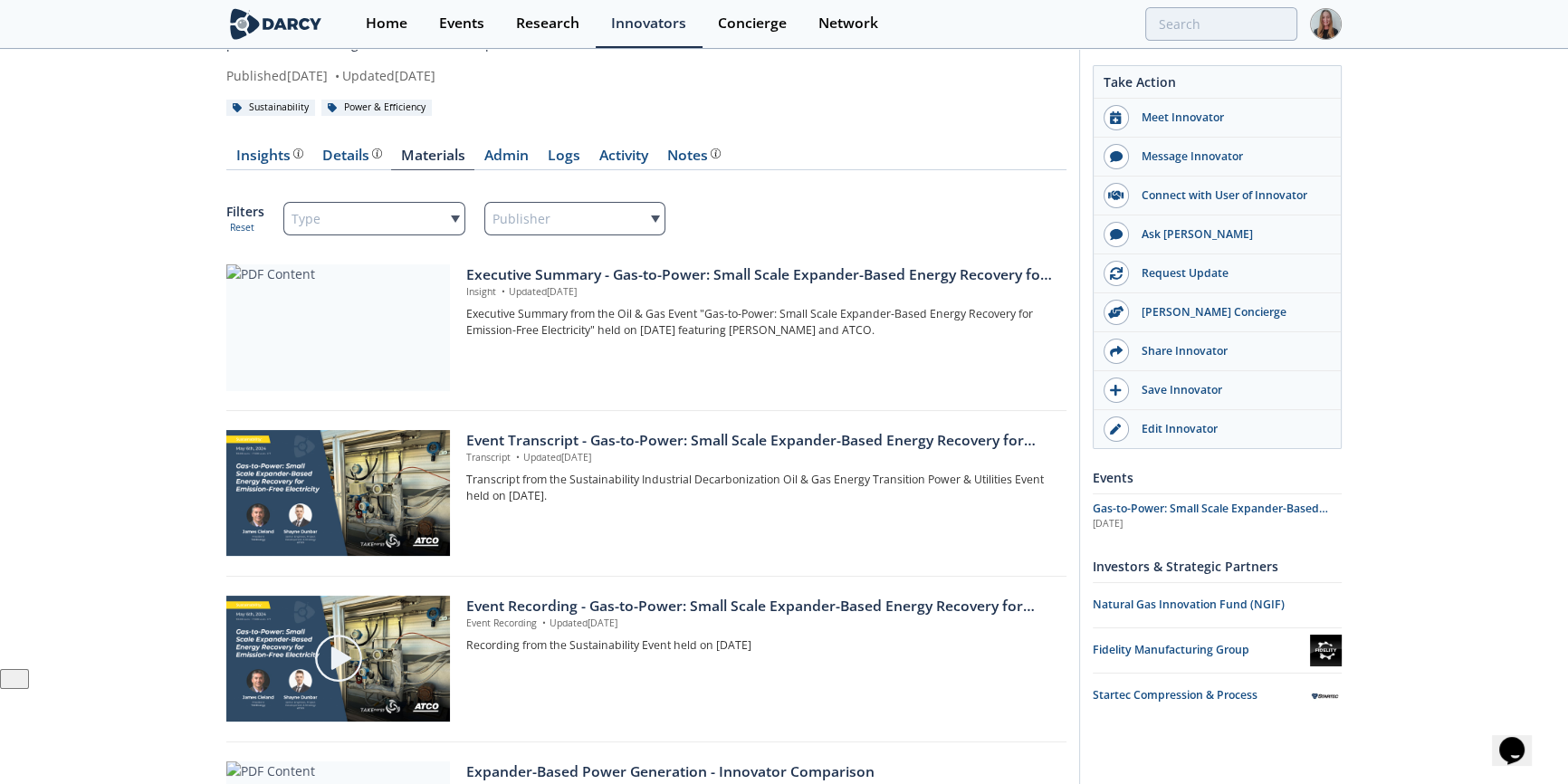 click on "TAKEnergy
TAKEnergy uses rotary vane expander technology to recover energy typically wasted in pressure reduction processes, converting it into clean, usable power
Published  January 15, 2025
•
Updated  May 6, 2025
Sustainability
Power & Efficiency" at bounding box center (784, 770) 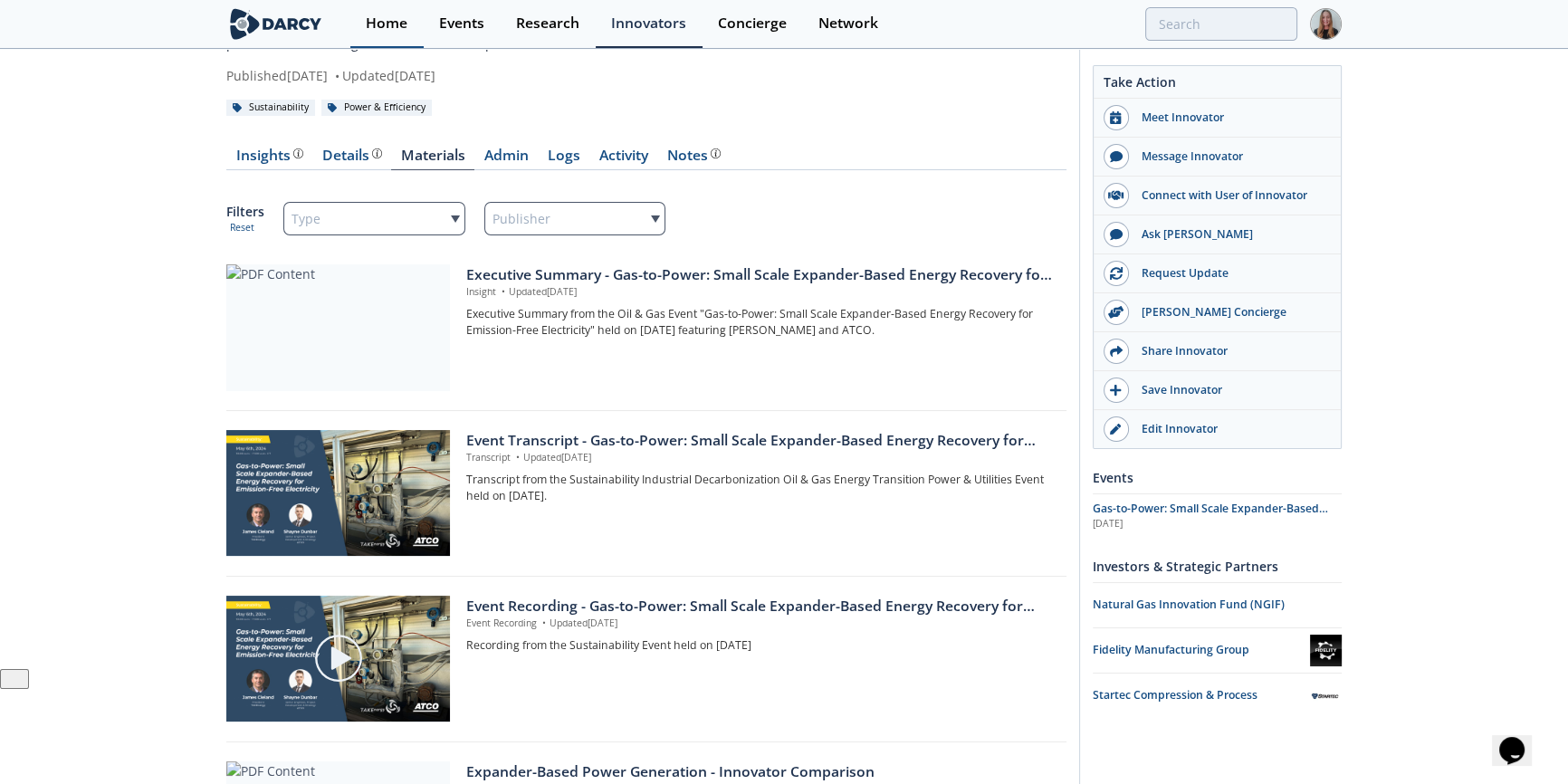 click on "Home" at bounding box center [387, 24] 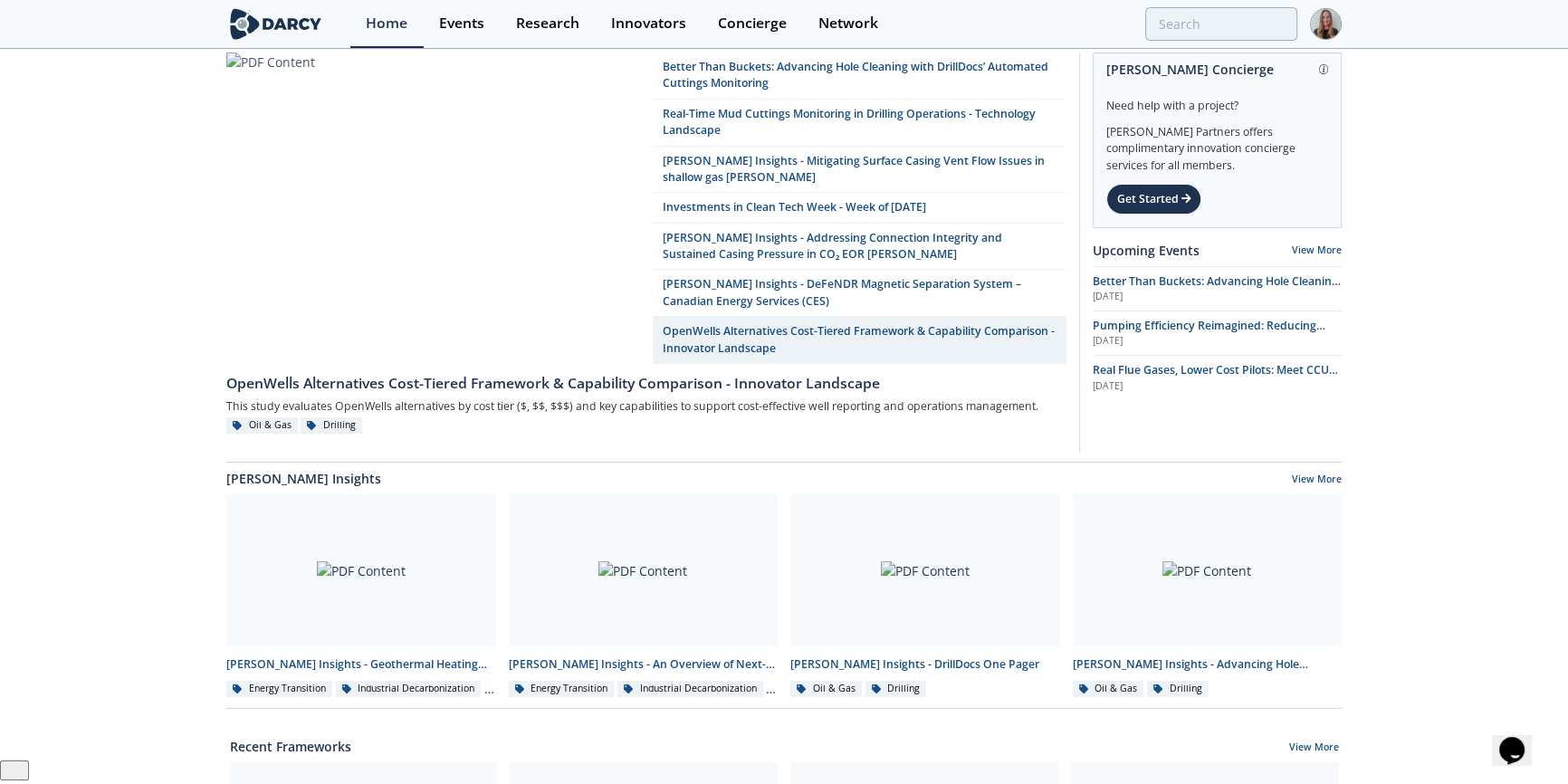 scroll, scrollTop: 1, scrollLeft: 0, axis: vertical 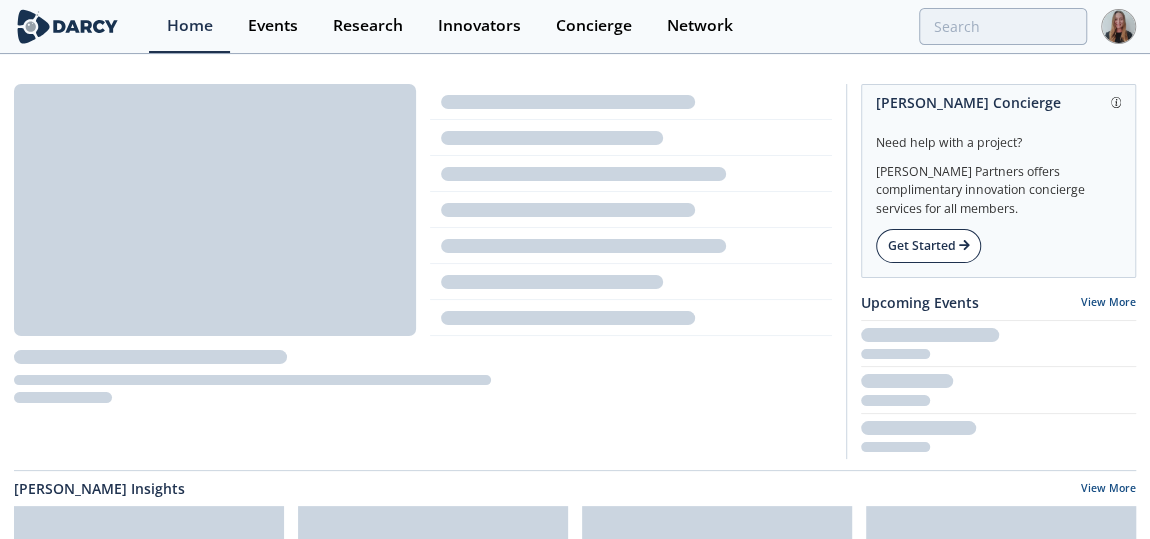 click on "Get Started" at bounding box center [928, 246] 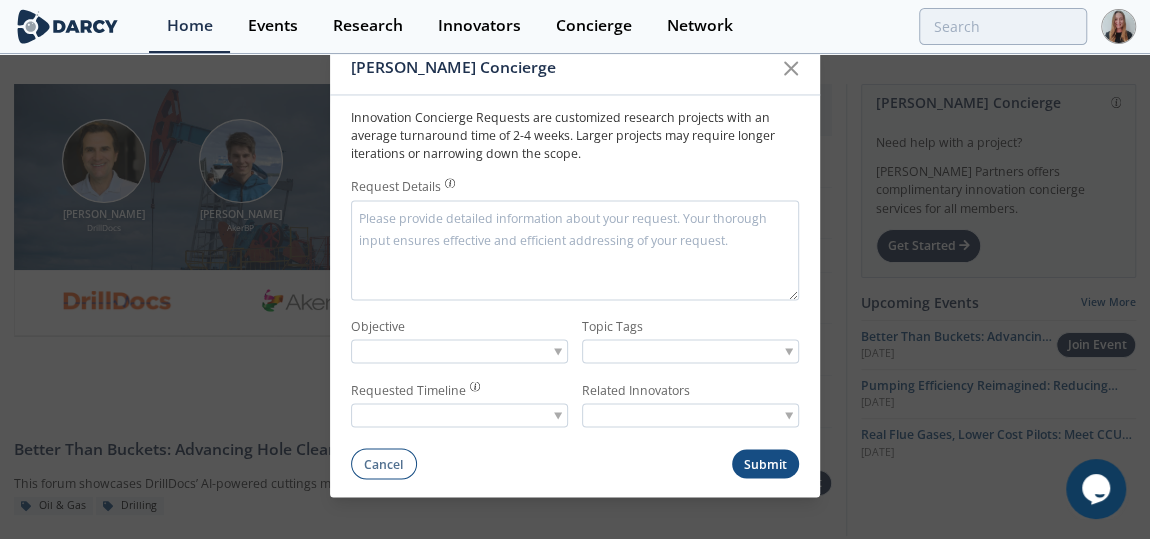 click 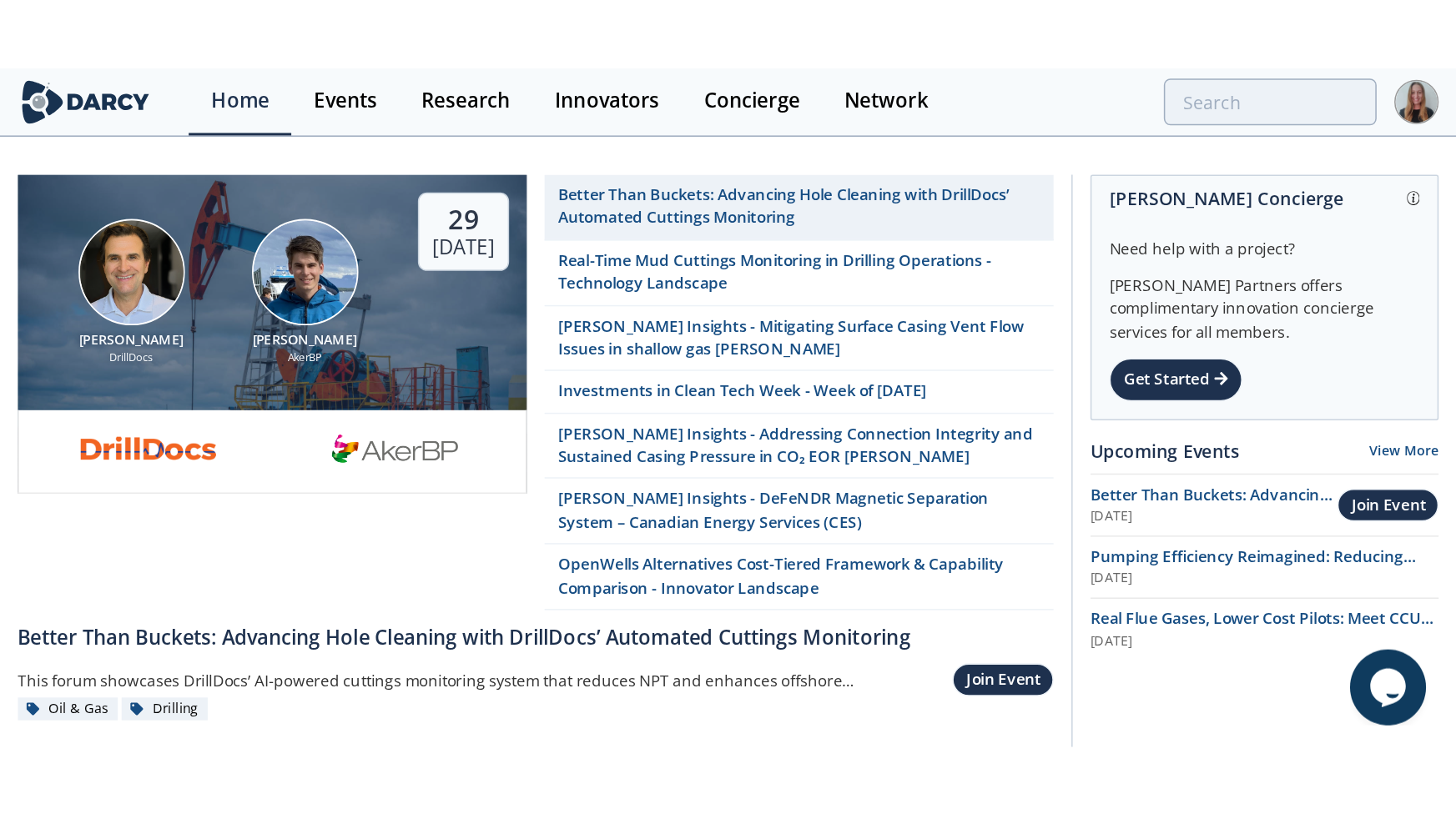 scroll, scrollTop: 0, scrollLeft: 0, axis: both 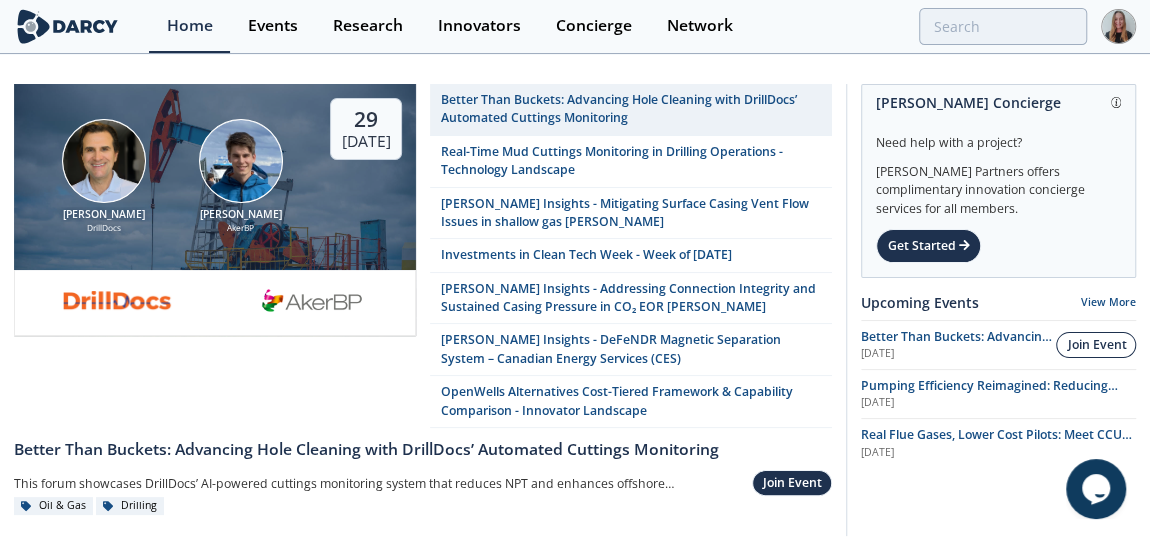 click on "Join Event" at bounding box center [1096, 345] 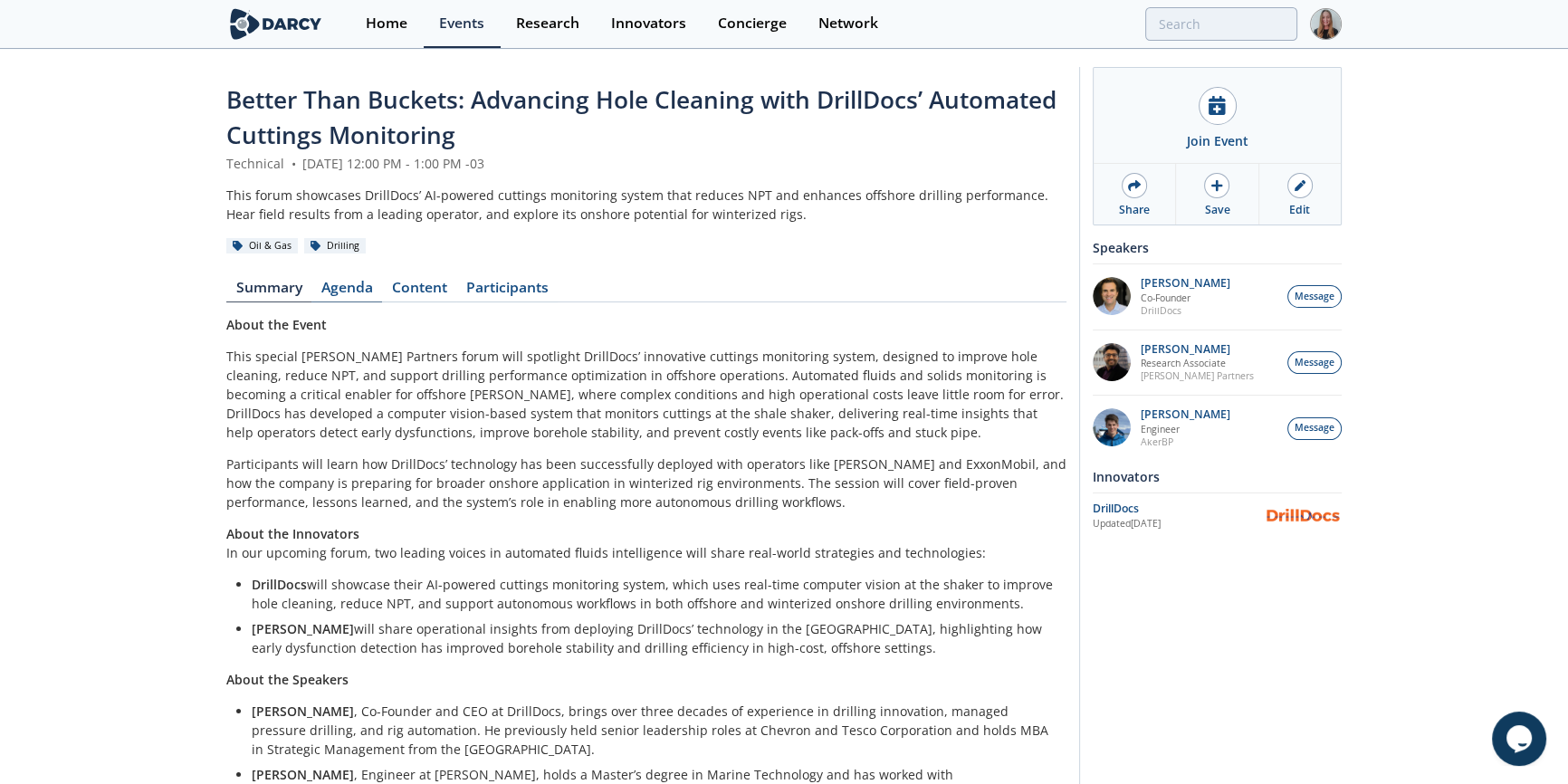 click on "Agenda" at bounding box center [347, 292] 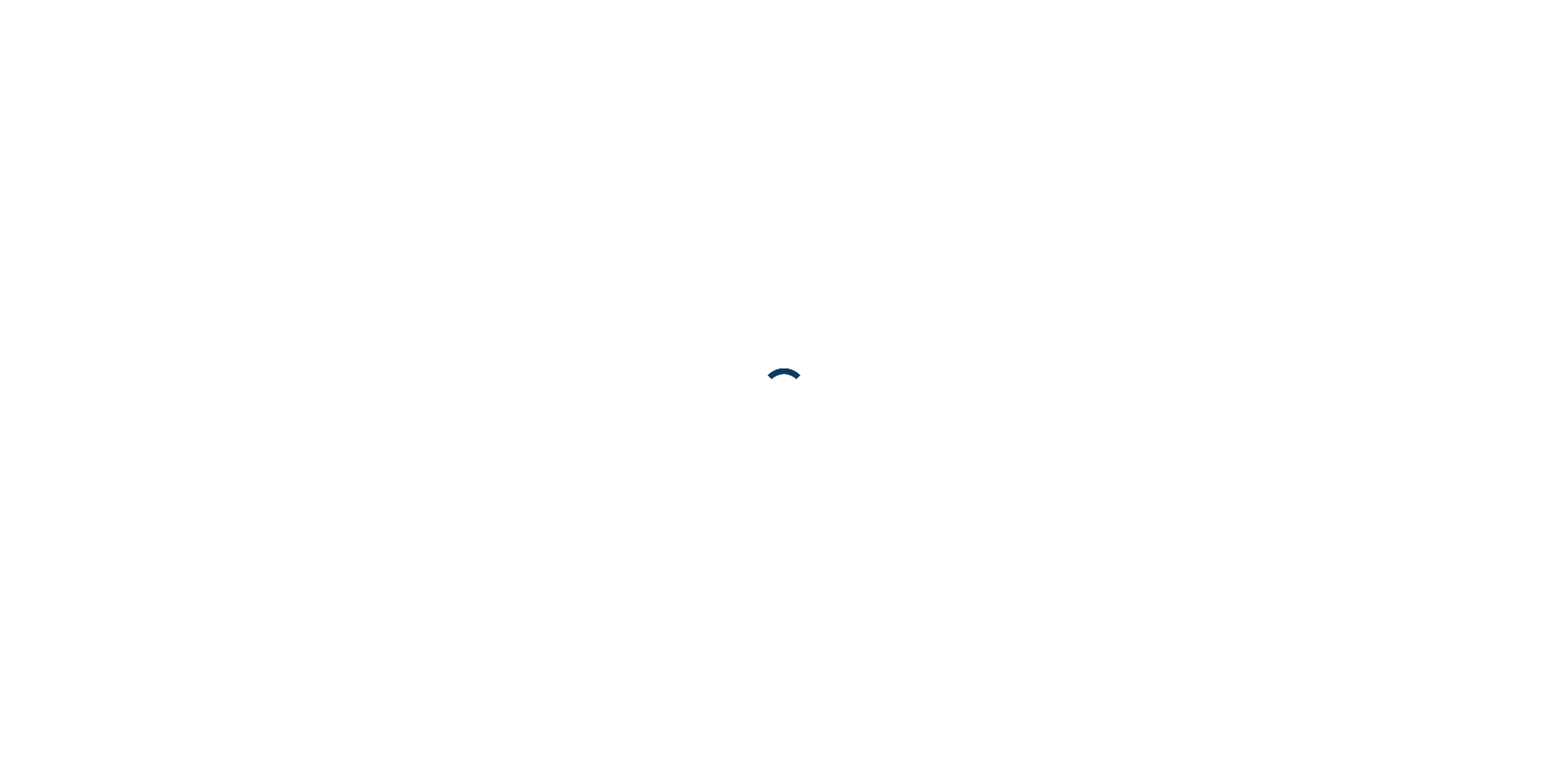 scroll, scrollTop: 0, scrollLeft: 0, axis: both 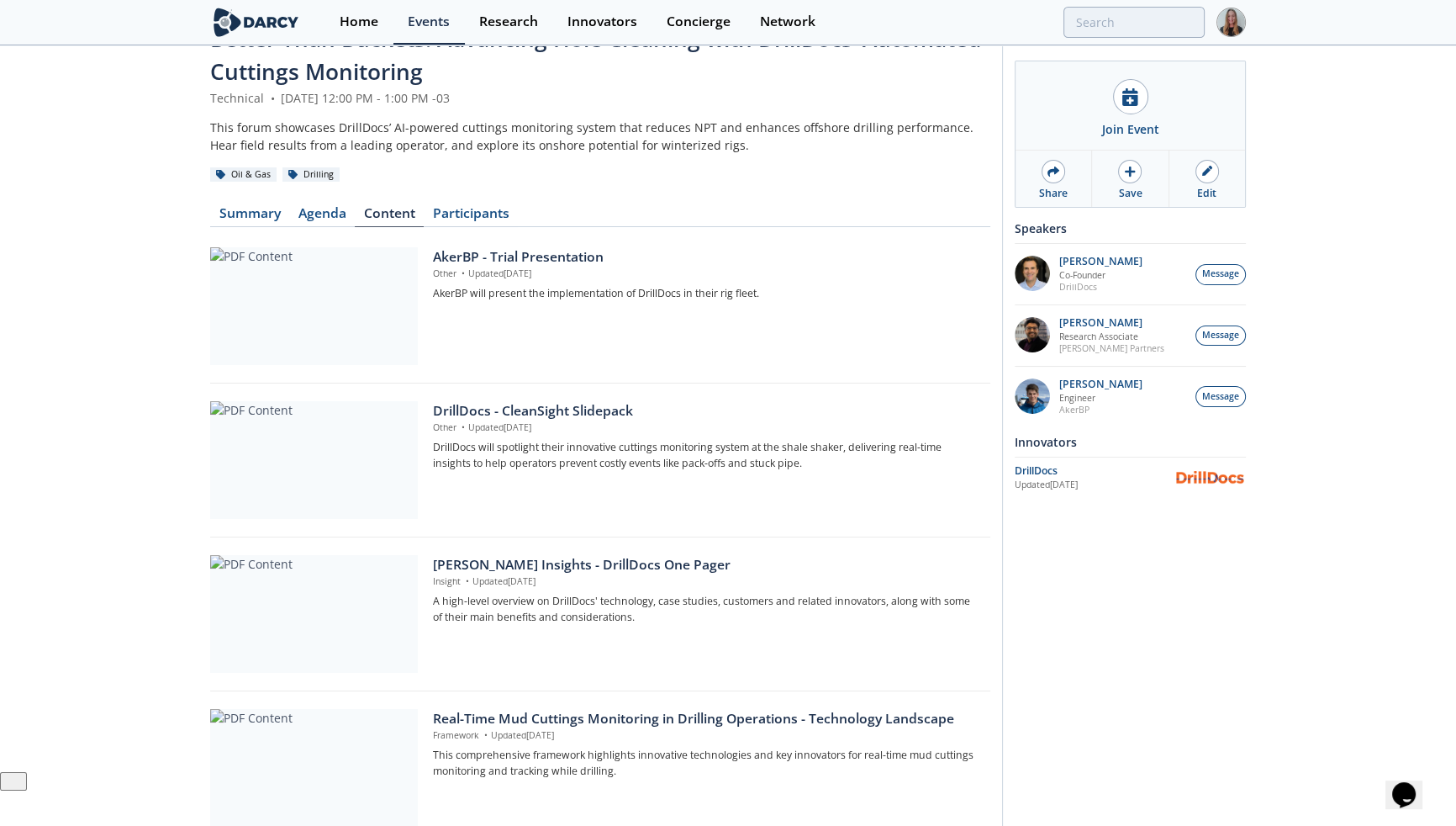 click on "Better Than Buckets: Advancing Hole Cleaning with DrillDocs’ Automated Cuttings Monitoring
Technical
•
July 29, 2025
12:00 PM - 1:00 PM -03
This forum showcases DrillDocs’ AI-powered cuttings monitoring system that reduces NPT and enhances offshore drilling performance. Hear field results from a leading operator, and explore its onshore potential for winterized rigs.
Oil & Gas
Drilling
Summary
Agenda
Content
Participants" at bounding box center [728, 500] 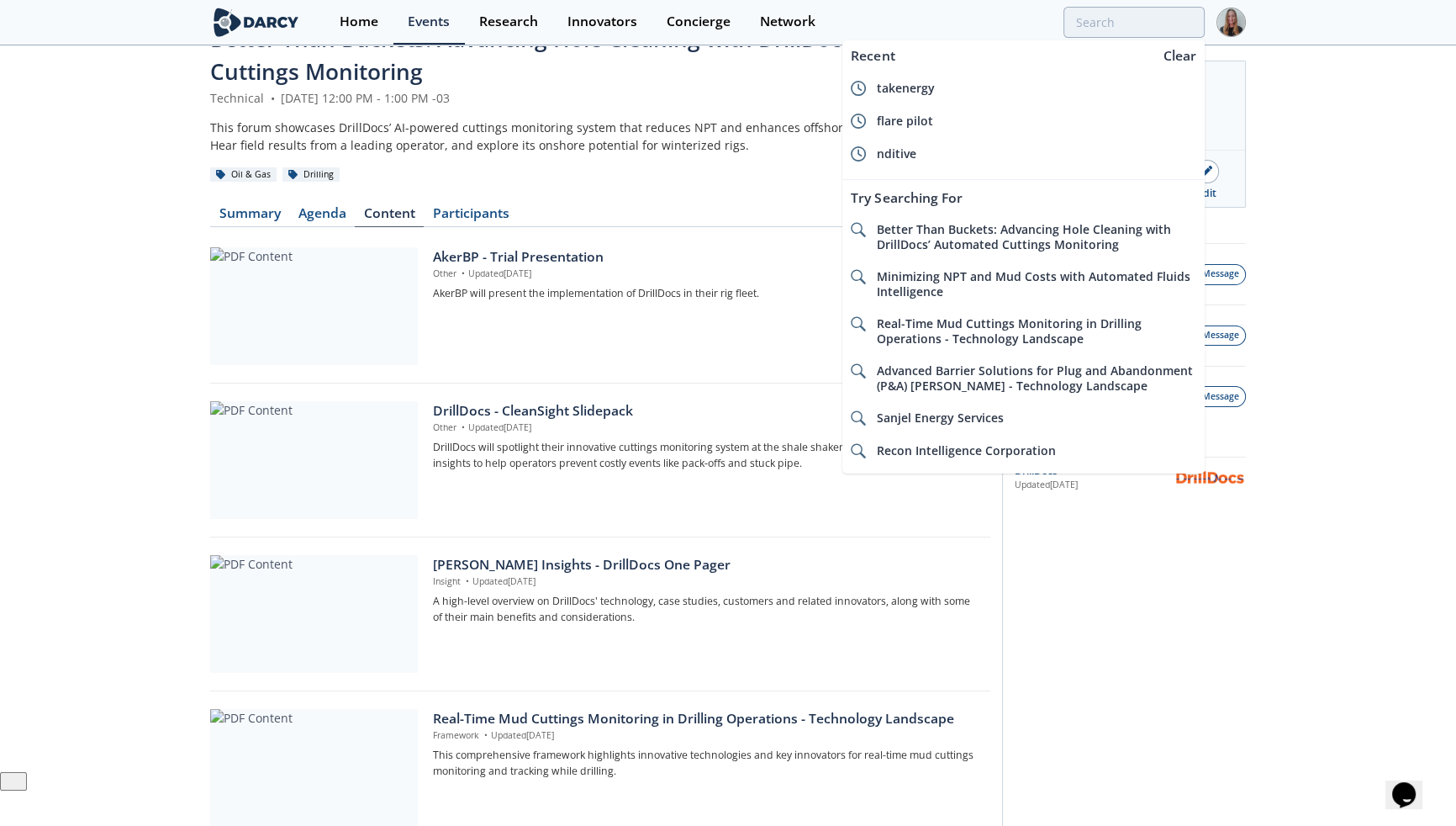 click on "Better Than Buckets: Advancing Hole Cleaning with DrillDocs’ Automated Cuttings Monitoring
Technical
•
July 29, 2025
12:00 PM - 1:00 PM -03
This forum showcases DrillDocs’ AI-powered cuttings monitoring system that reduces NPT and enhances offshore drilling performance. Hear field results from a leading operator, and explore its onshore potential for winterized rigs.
Oil & Gas
Drilling
Summary
Agenda
Content
Participants" at bounding box center [728, 500] 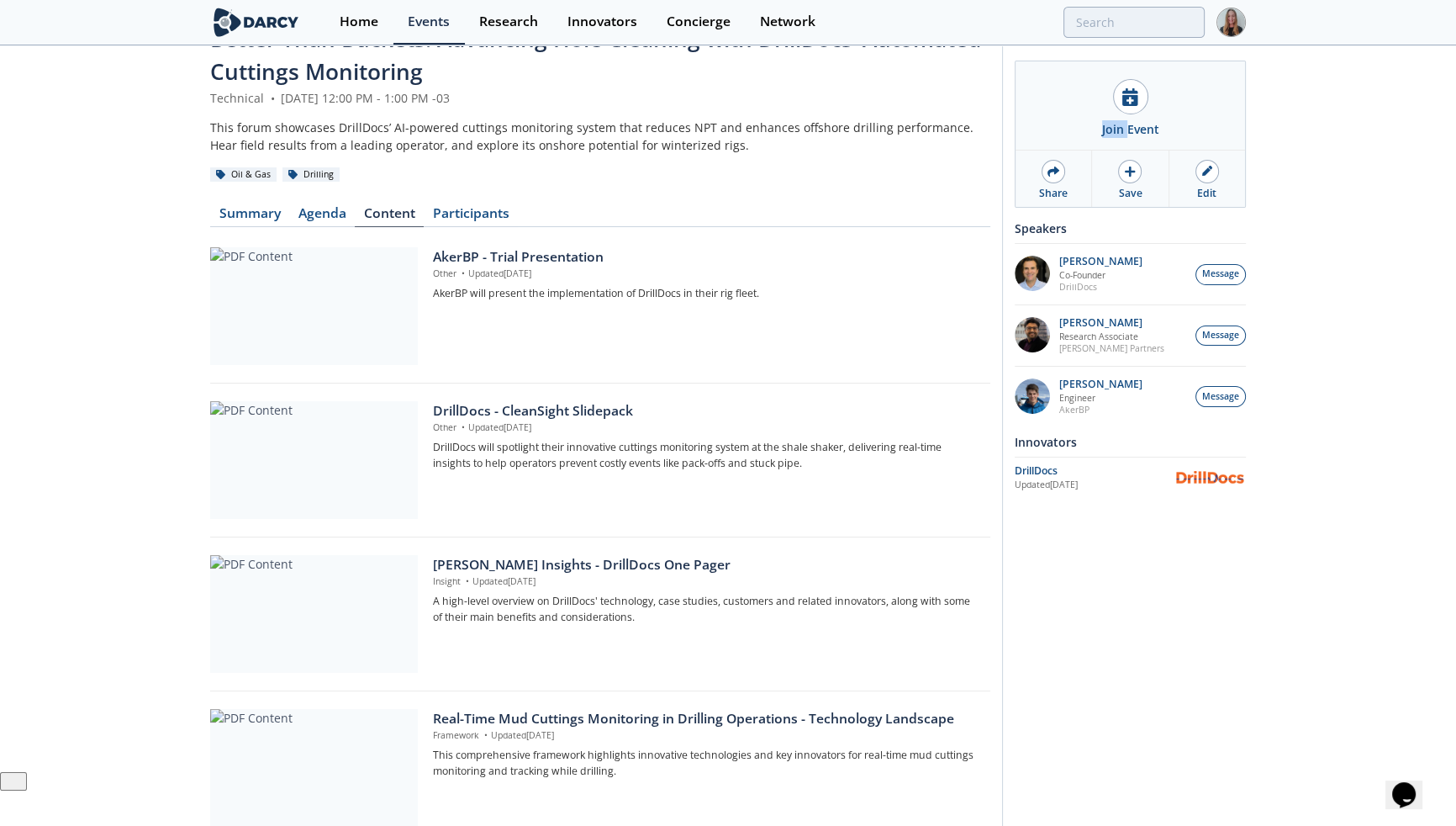 click on "Better Than Buckets: Advancing Hole Cleaning with DrillDocs’ Automated Cuttings Monitoring
Technical
•
July 29, 2025
12:00 PM - 1:00 PM -03
This forum showcases DrillDocs’ AI-powered cuttings monitoring system that reduces NPT and enhances offshore drilling performance. Hear field results from a leading operator, and explore its onshore potential for winterized rigs.
Oil & Gas
Drilling
Summary
Agenda
Content
Participants" at bounding box center (728, 500) 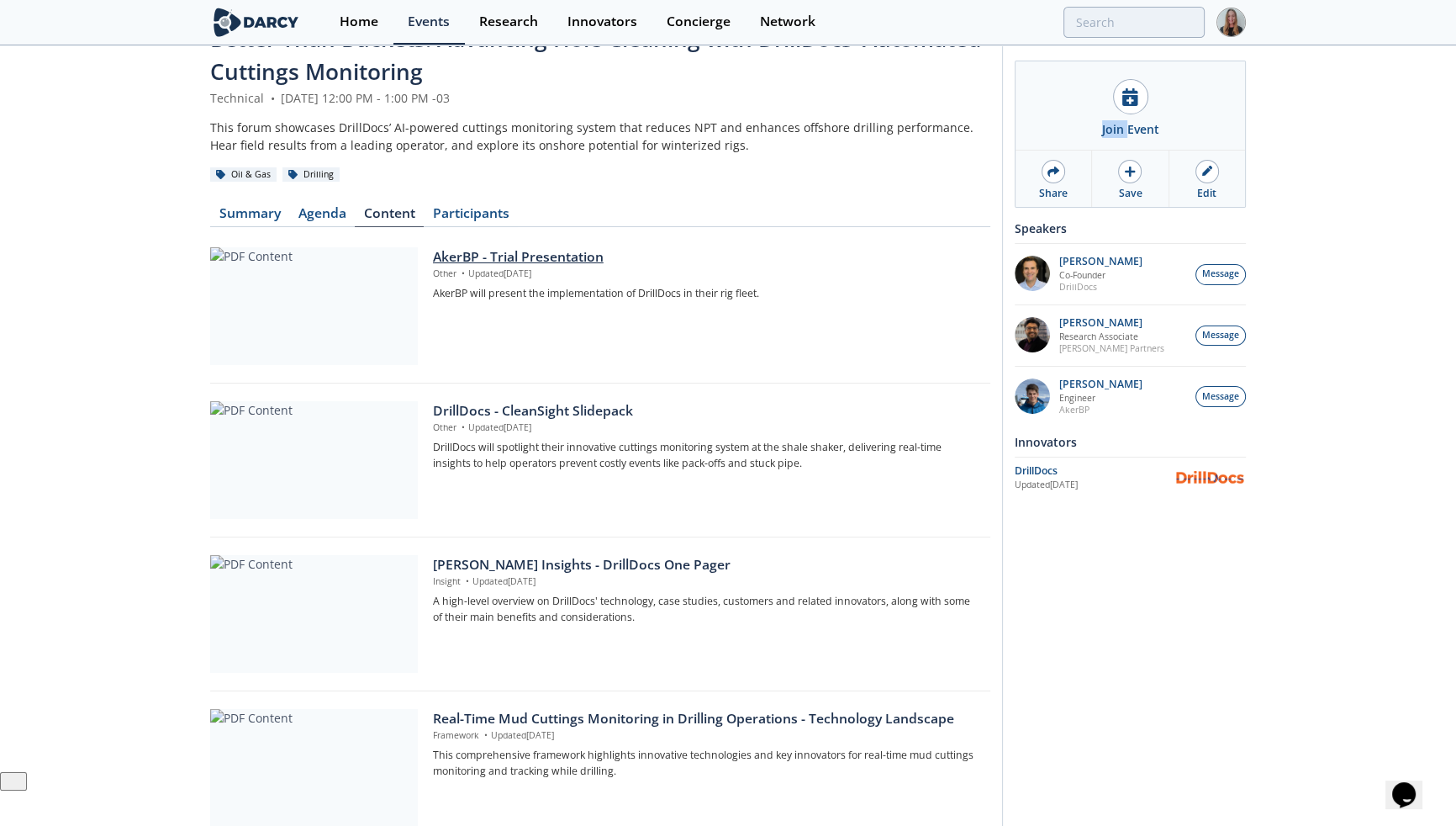 click on "AkerBP - Trial Presentation" at bounding box center [705, 257] 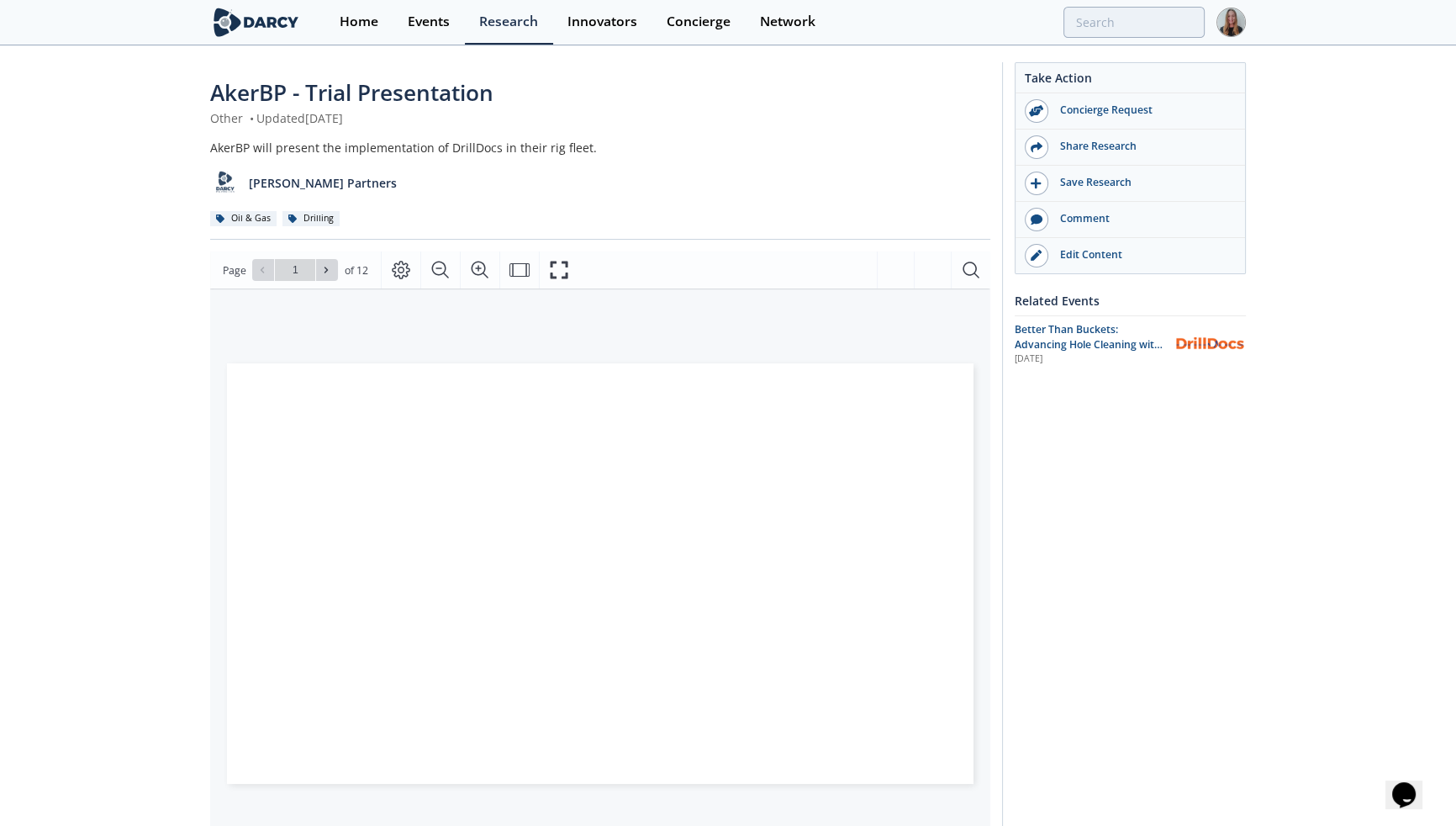 click on "Take Action
Concierge Request
Share Research
Save Research
Comment" at bounding box center (1124, 636) 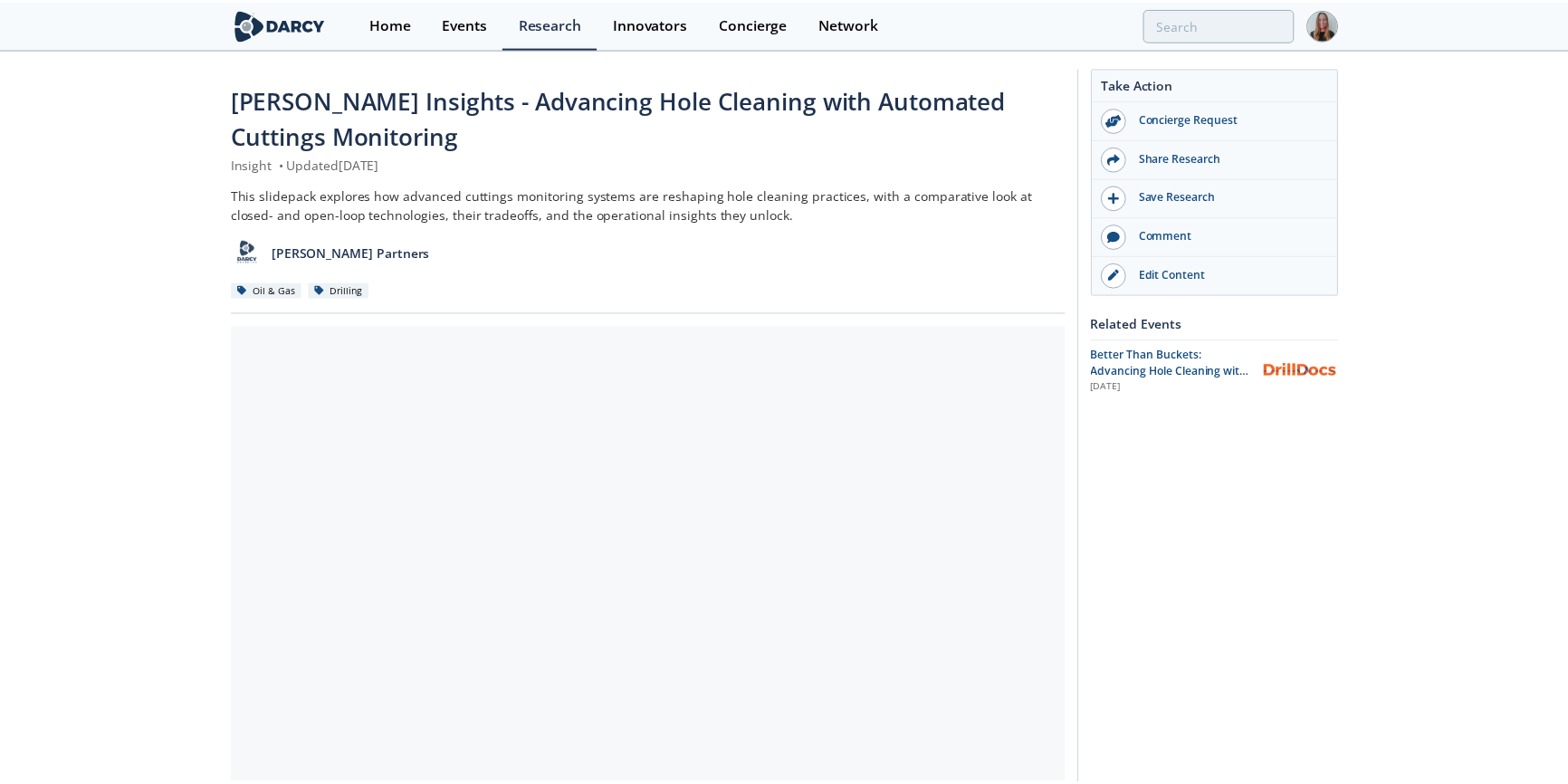 scroll, scrollTop: 0, scrollLeft: 0, axis: both 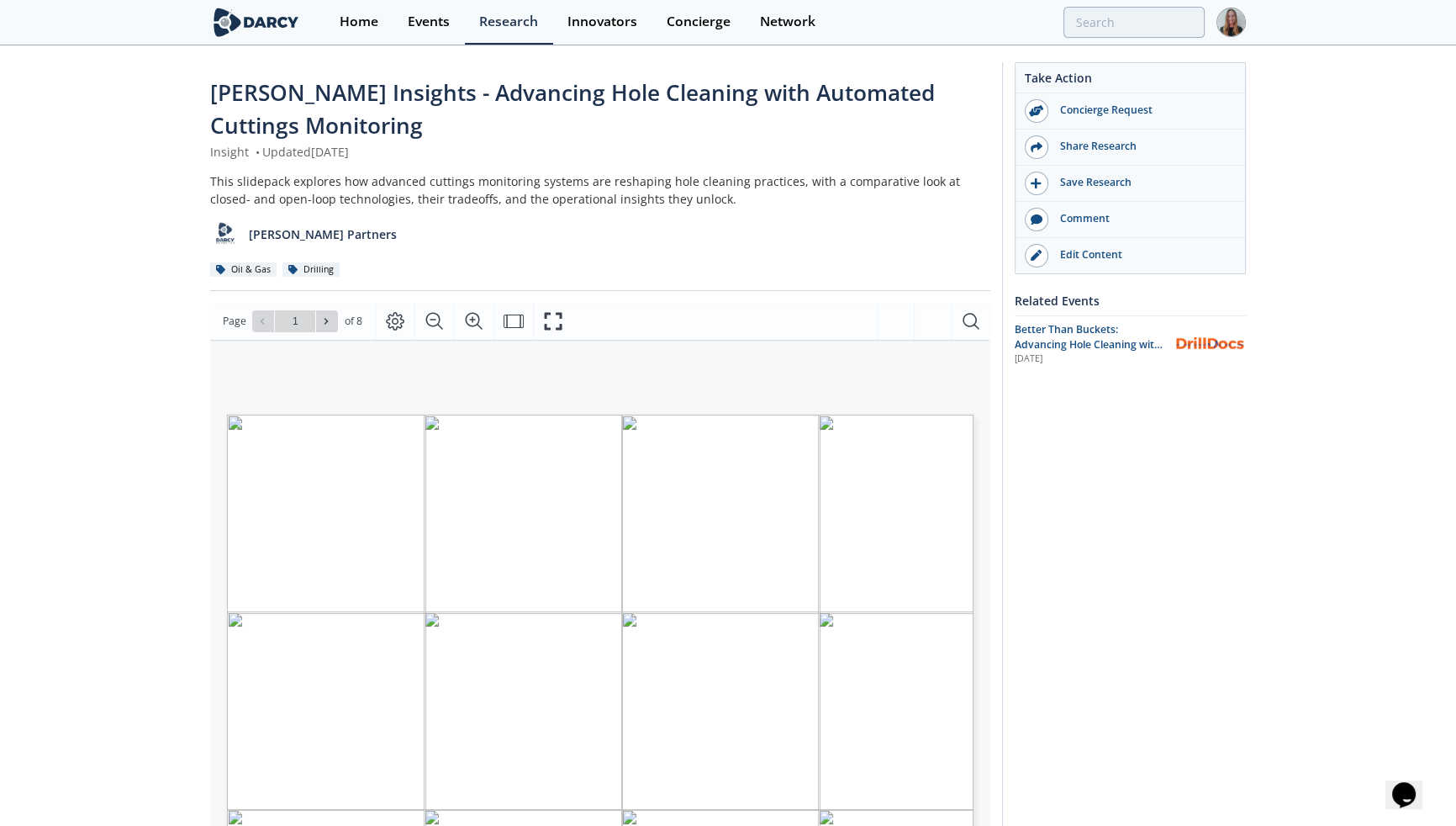click on "[PERSON_NAME] Insights - Advancing Hole Cleaning with Automated Cuttings Monitoring
Insight
•
Updated  [DATE]
This slidepack explores how advanced cuttings monitoring systems are reshaping hole cleaning practices, with a comparative look at closed- and open-loop technologies, their tradeoffs, and the operational insights they unlock.
[PERSON_NAME] Partners
Oil & Gas
Drilling" 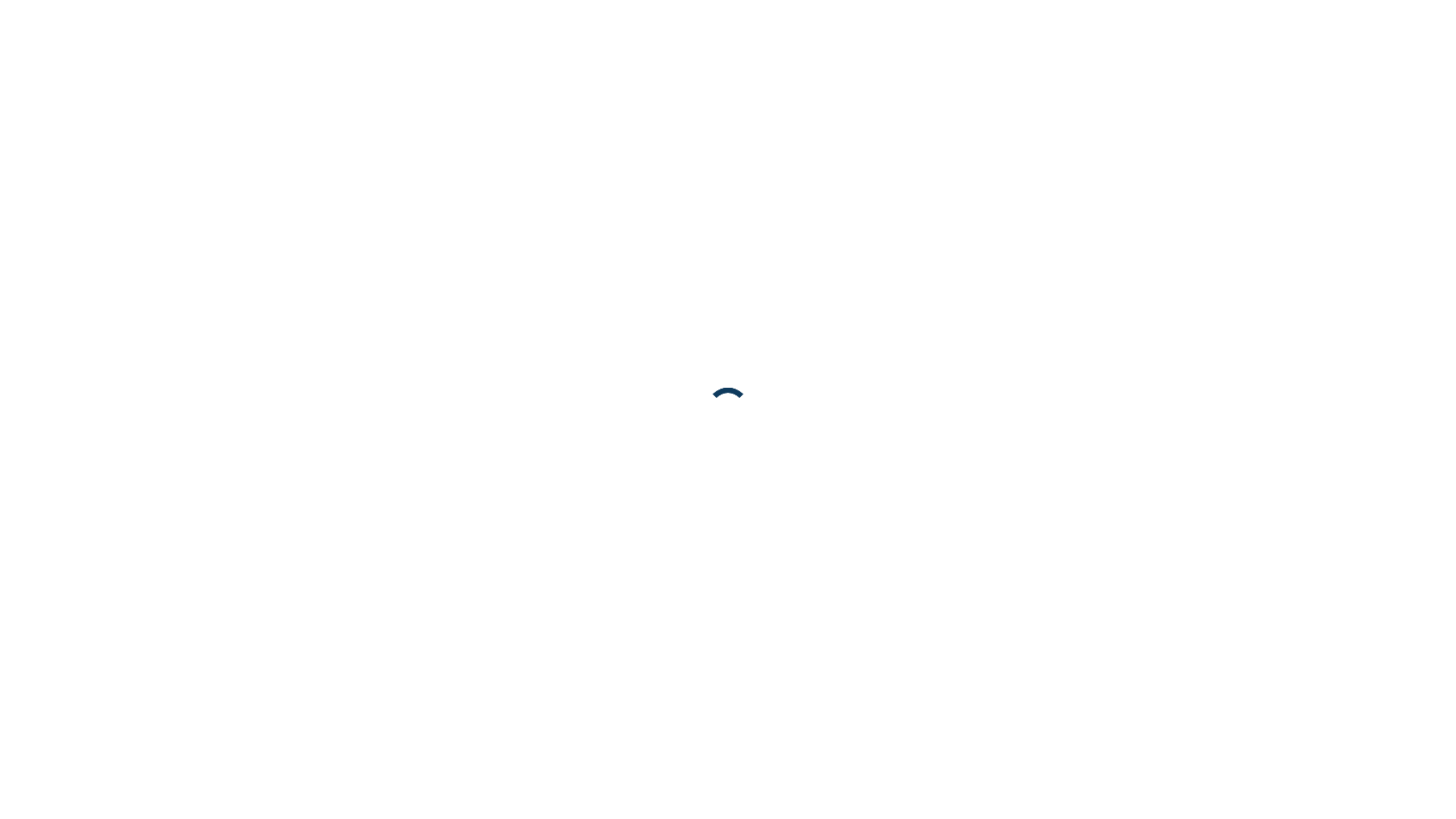 scroll, scrollTop: 0, scrollLeft: 0, axis: both 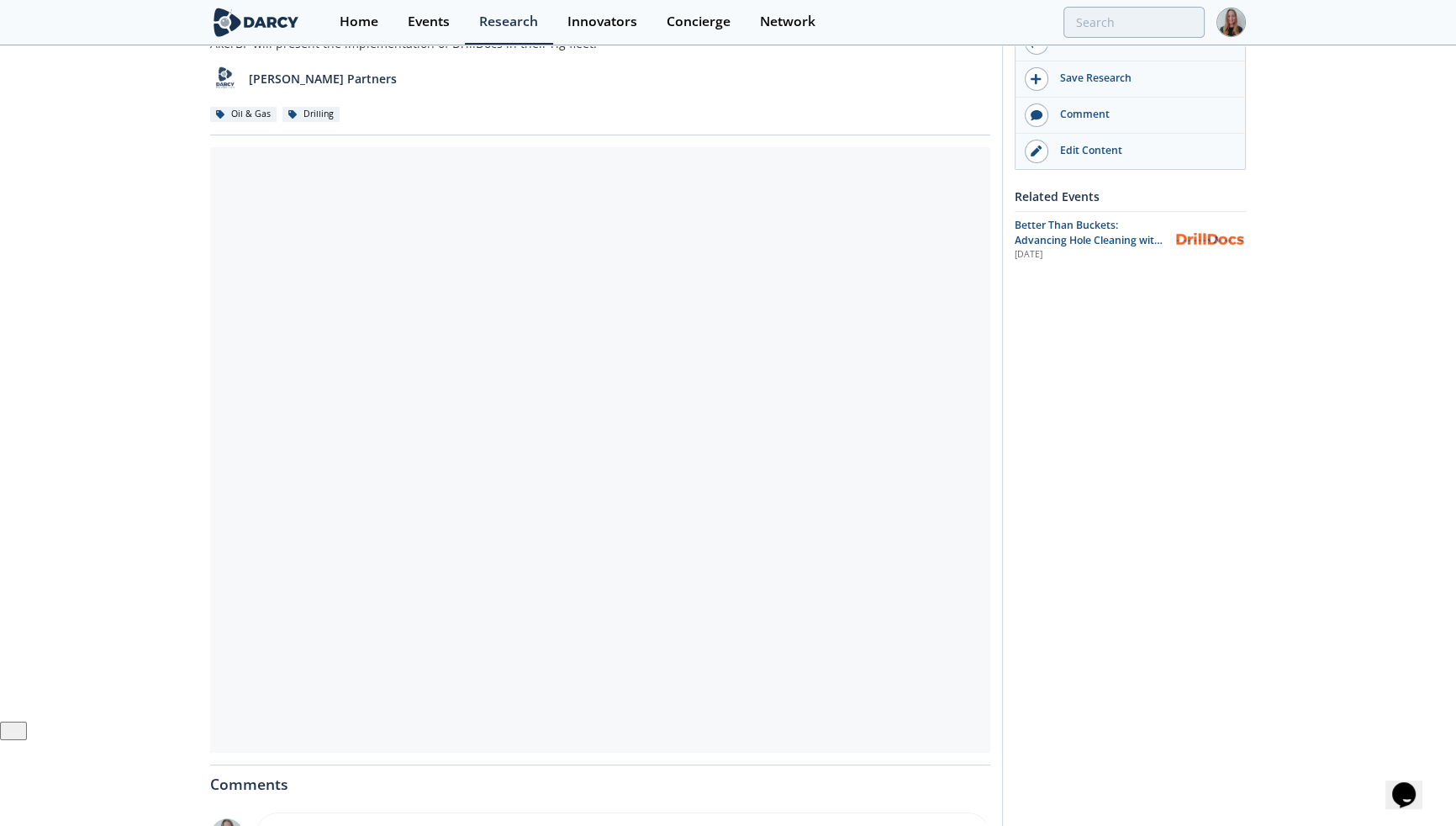 click on "Take Action
Concierge Request
Share Research
Save Research
Comment" at bounding box center (1124, 532) 